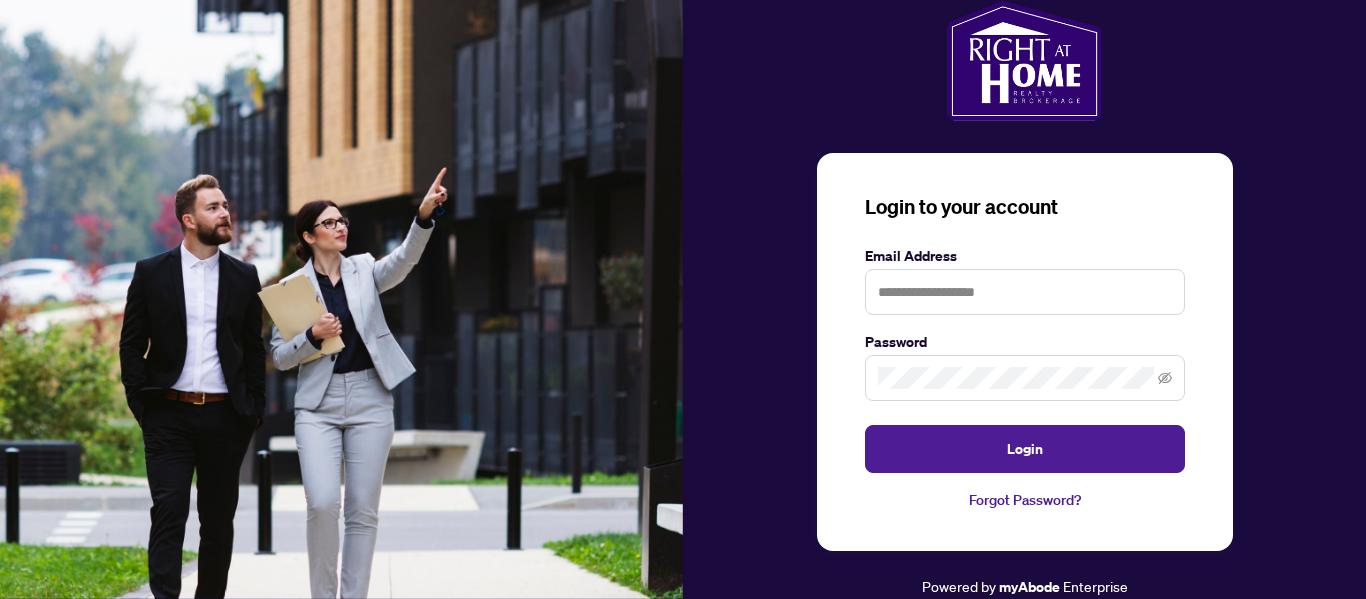 scroll, scrollTop: 0, scrollLeft: 0, axis: both 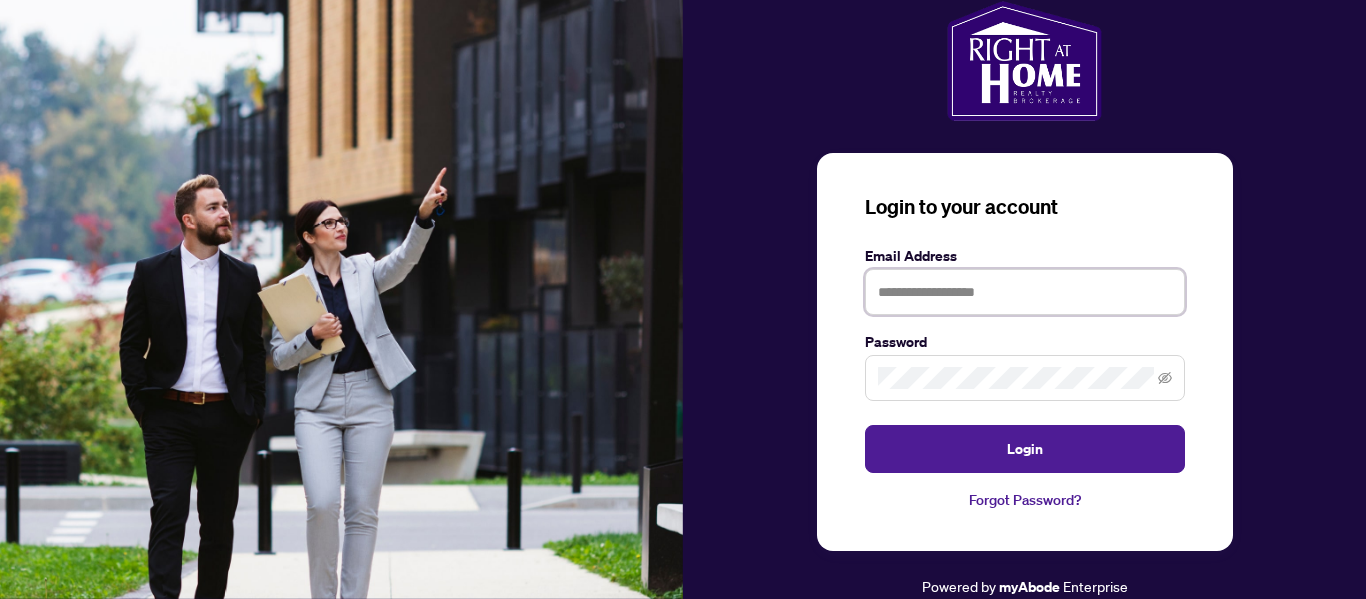 click at bounding box center [1025, 292] 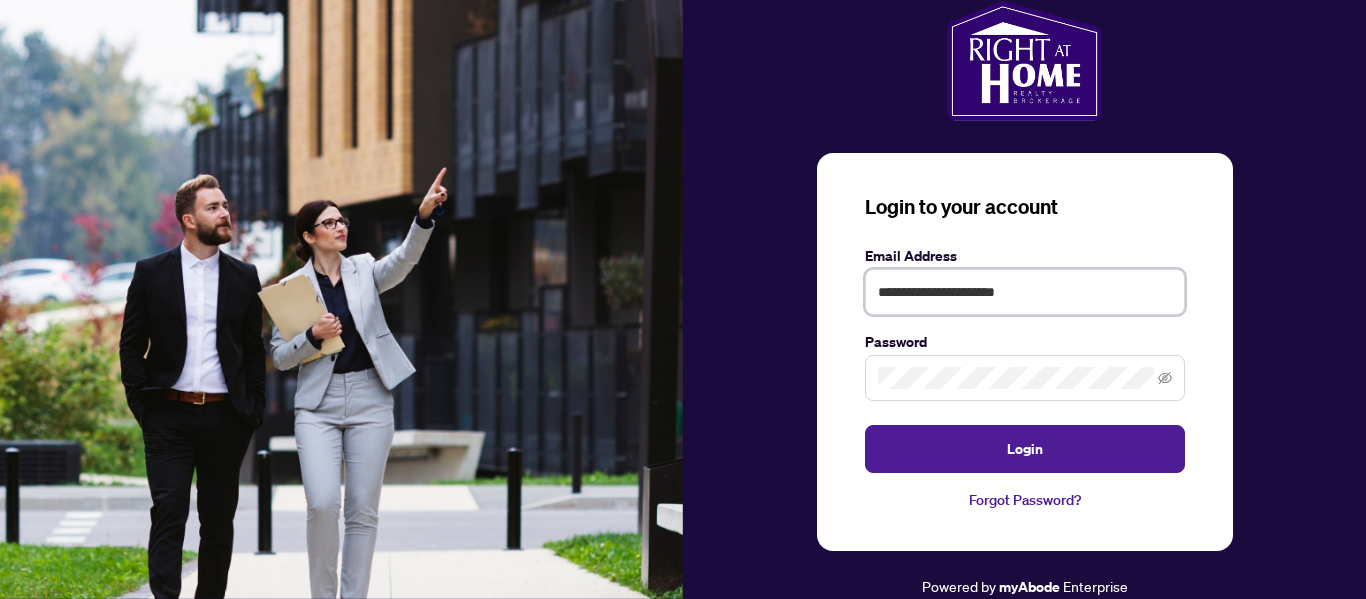 type on "**********" 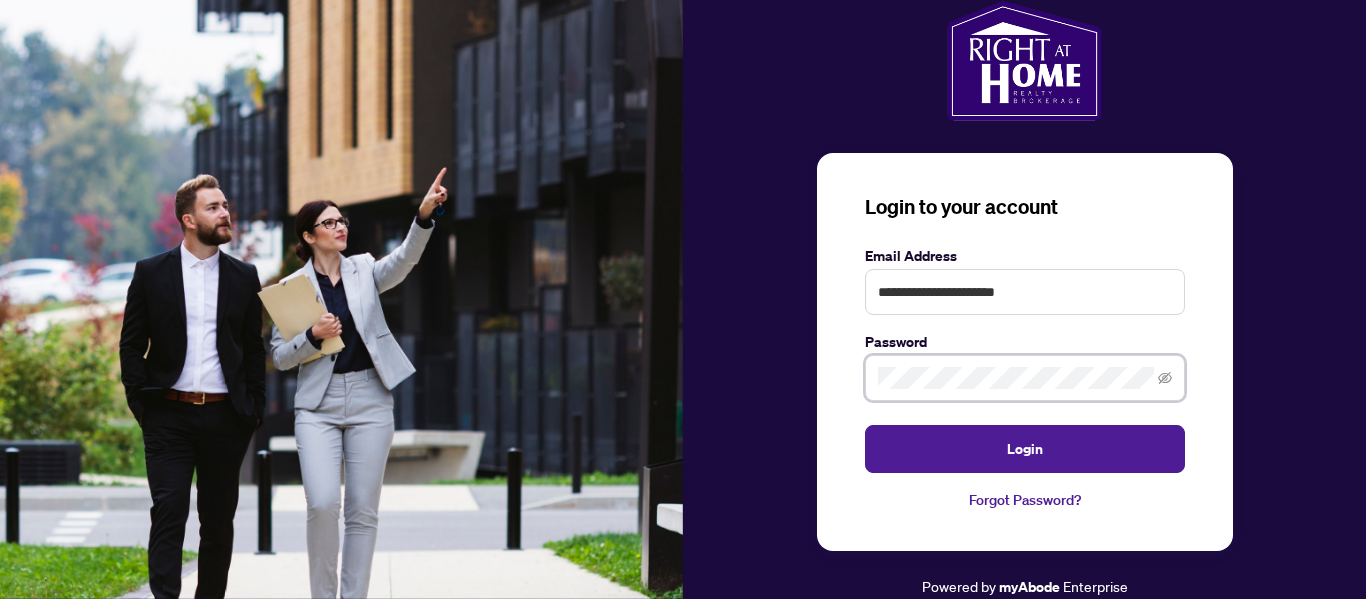 click on "Login" at bounding box center [1025, 449] 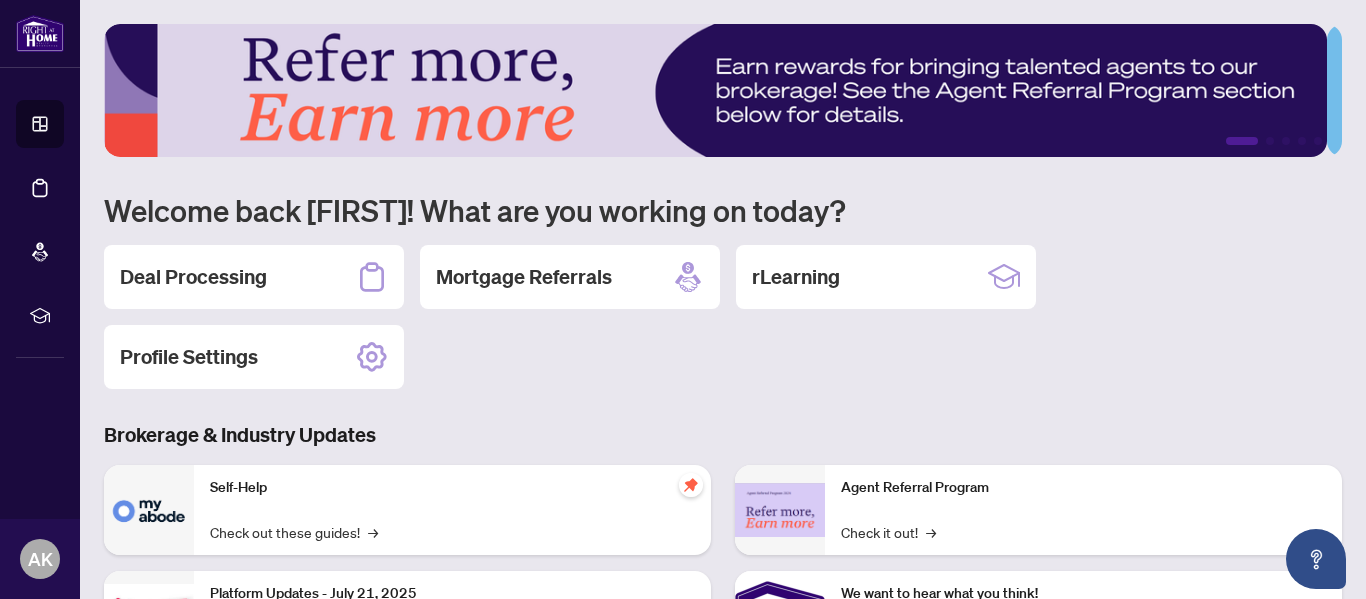 click on "Deal Processing" at bounding box center (193, 277) 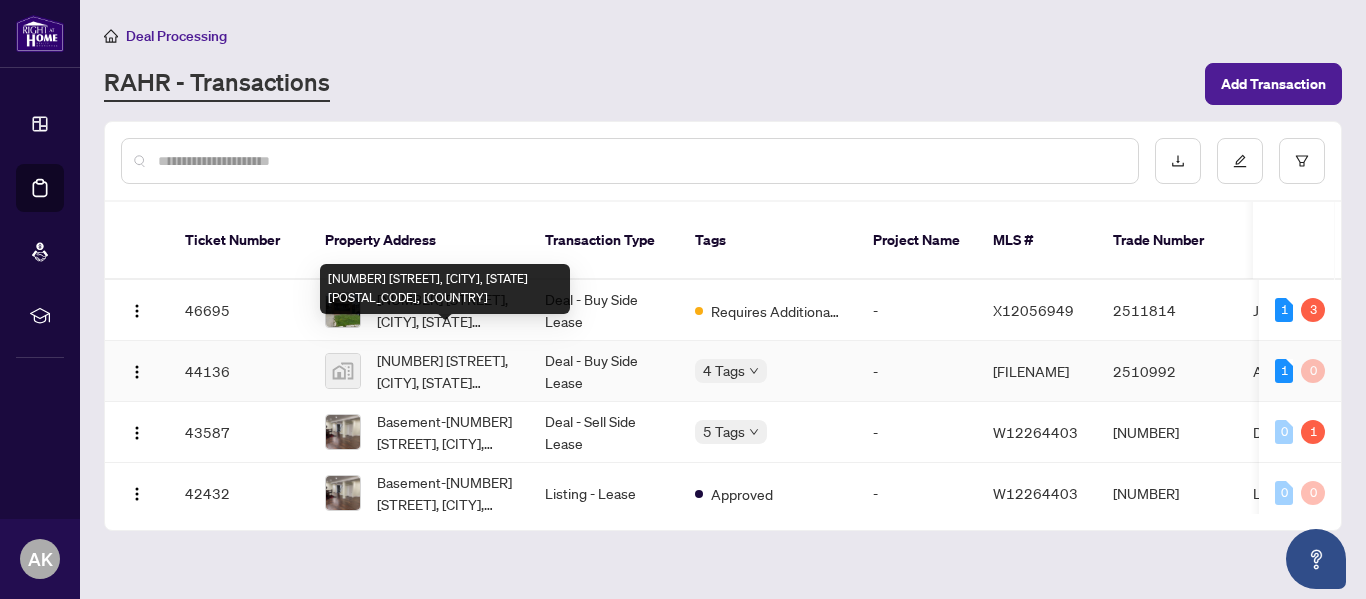 click on "[NUMBER] [STREET], [CITY], [STATE] [POSTAL_CODE], [COUNTRY]" at bounding box center [445, 371] 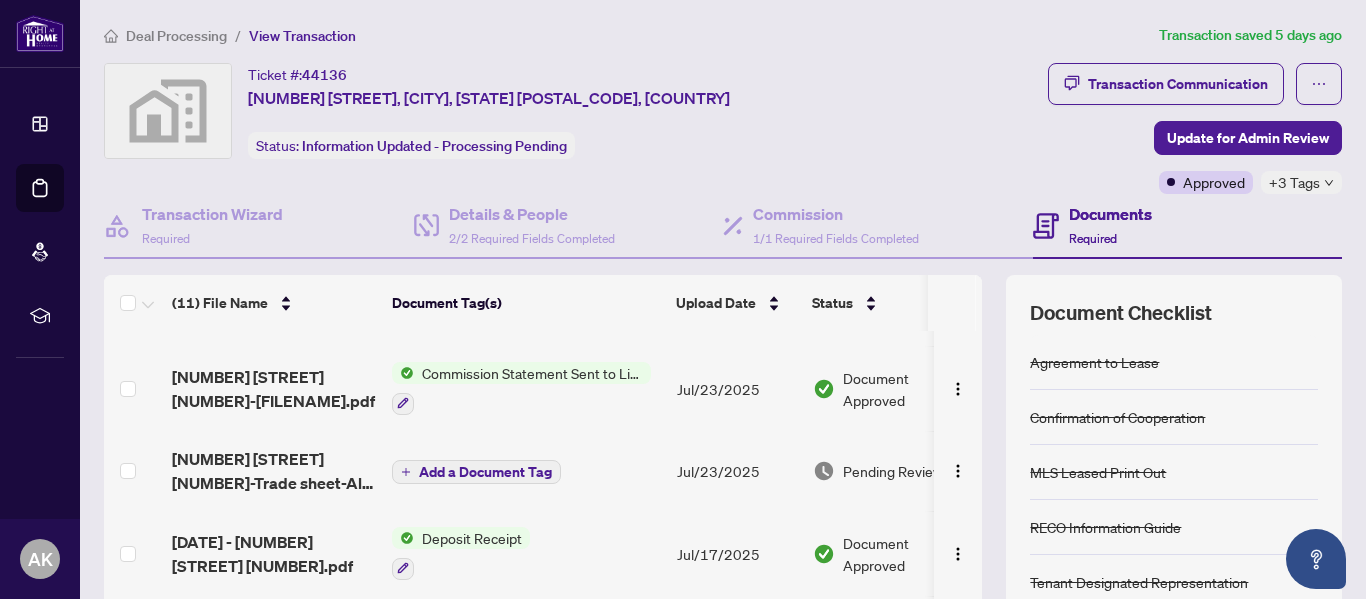 scroll, scrollTop: 0, scrollLeft: 0, axis: both 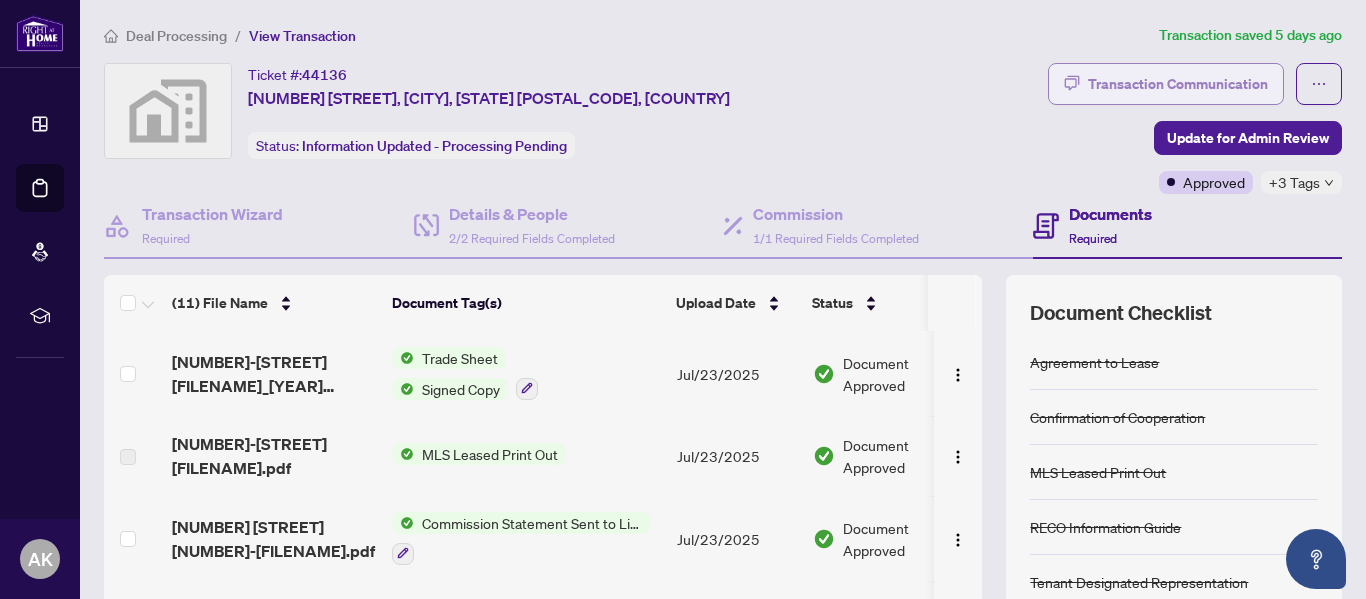 click on "Transaction Communication" at bounding box center (1178, 84) 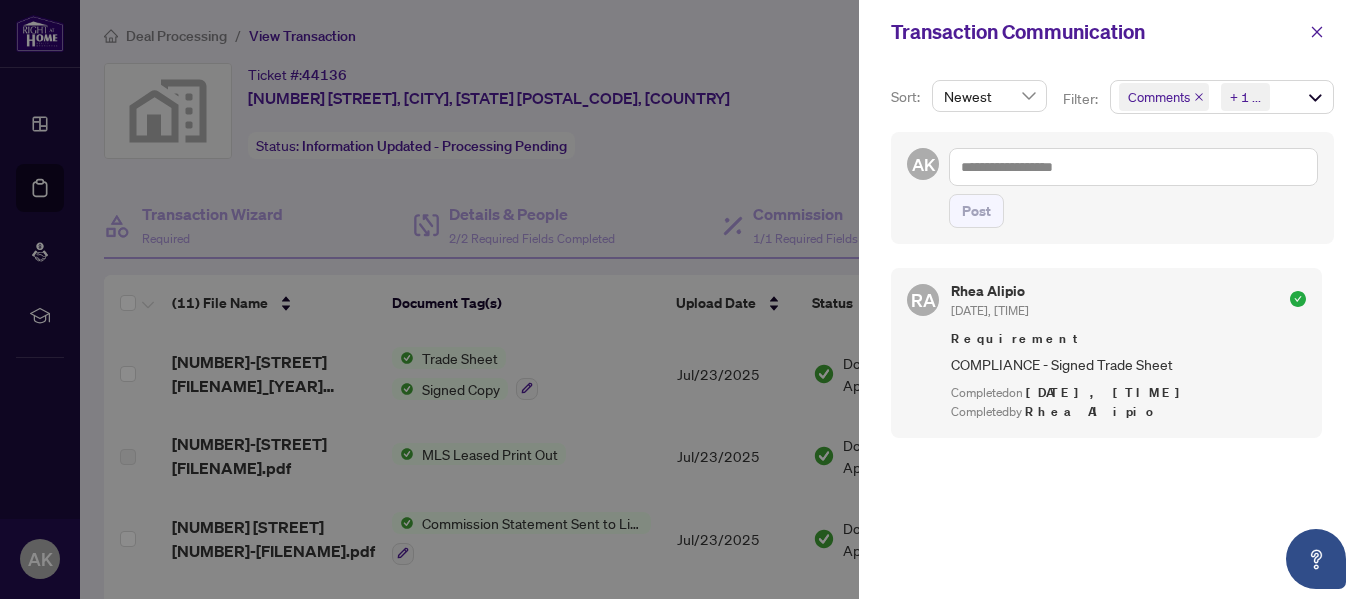 scroll, scrollTop: 4, scrollLeft: 0, axis: vertical 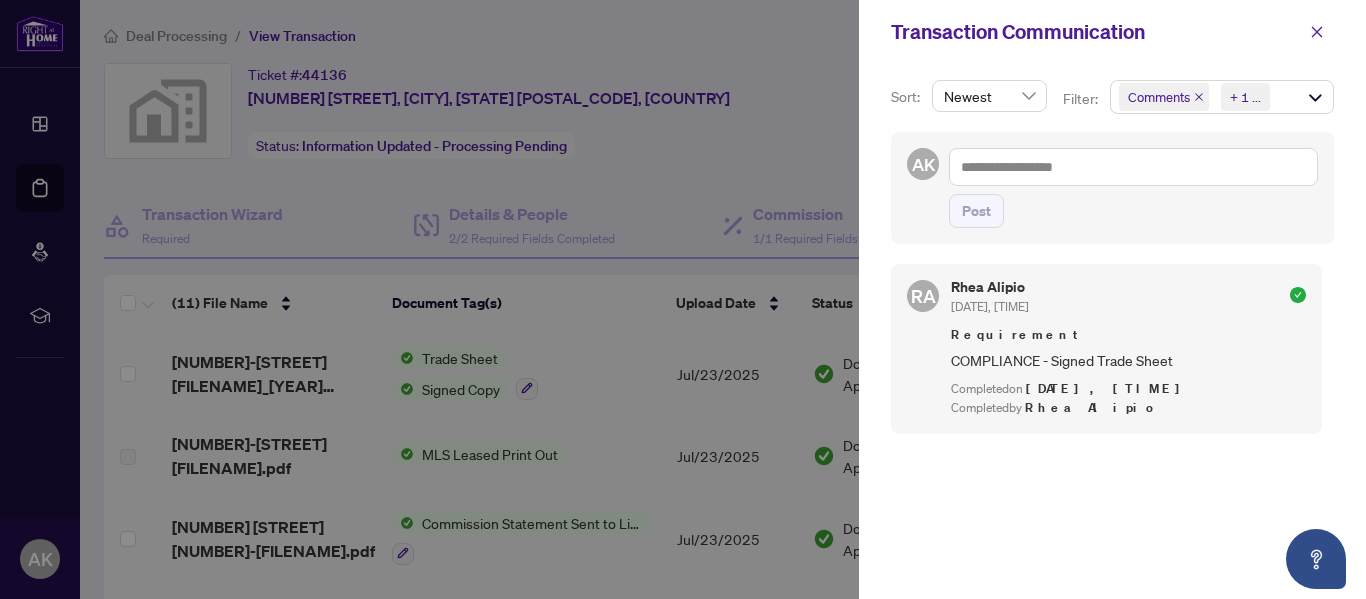 click on "Comments Requirements + 1 ..." at bounding box center (1222, 97) 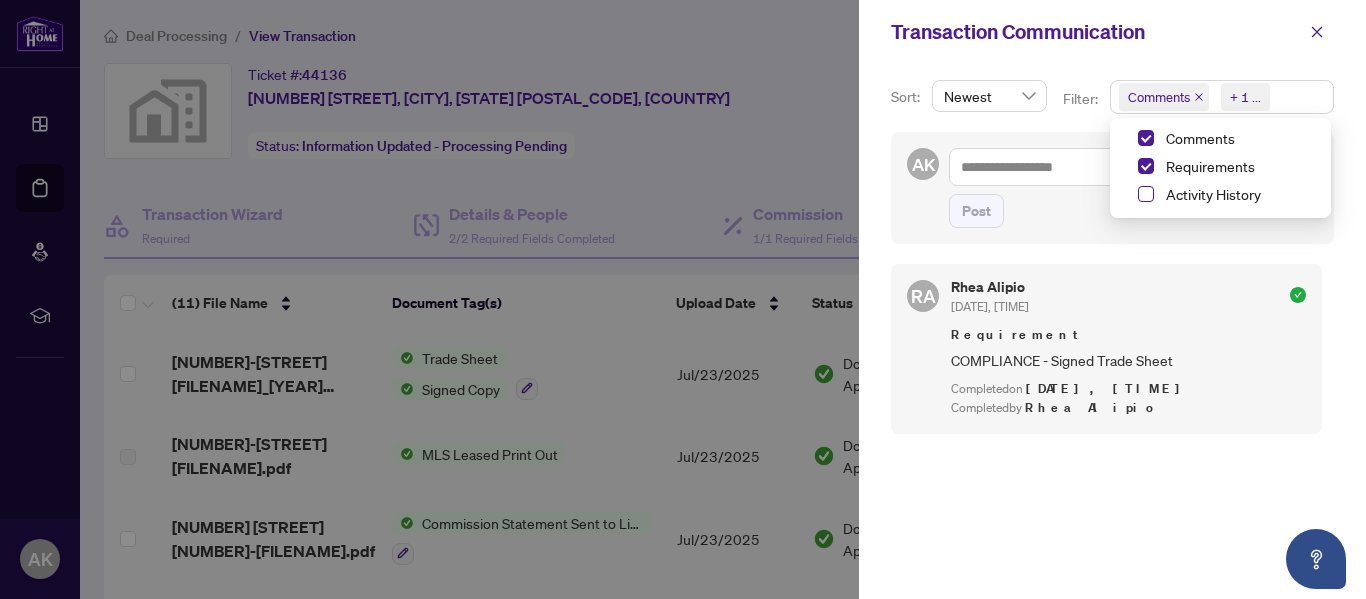 click at bounding box center [1146, 194] 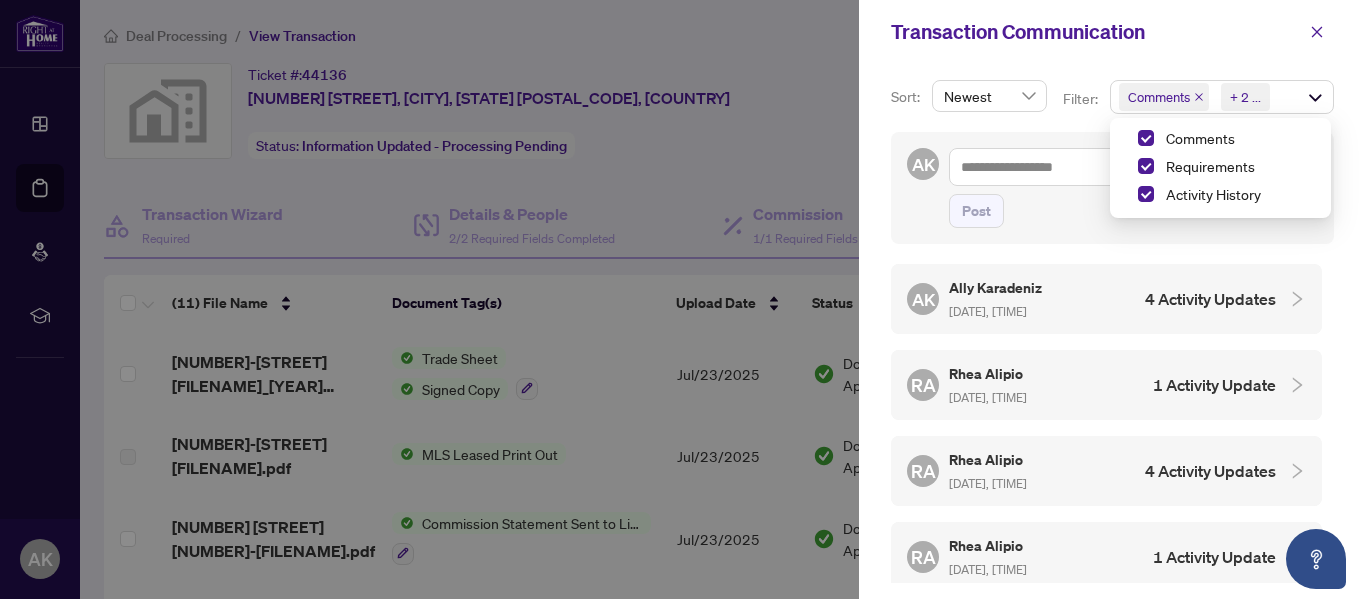 click on "4 Activity Updates" at bounding box center (1210, 299) 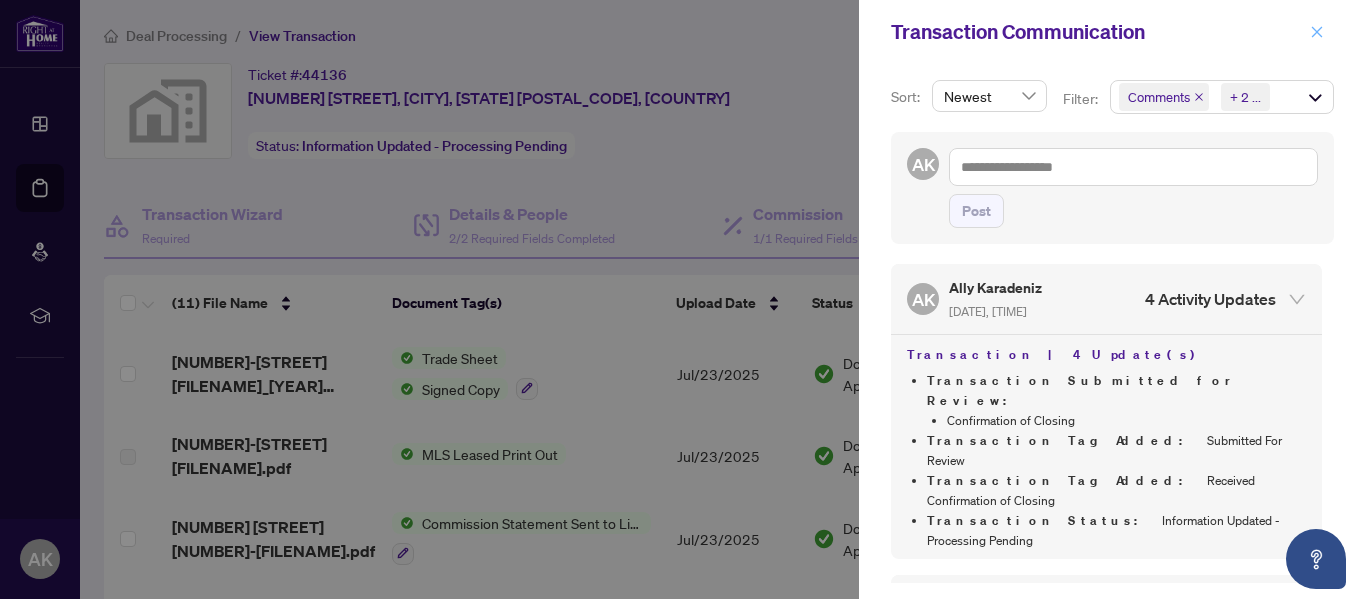 click 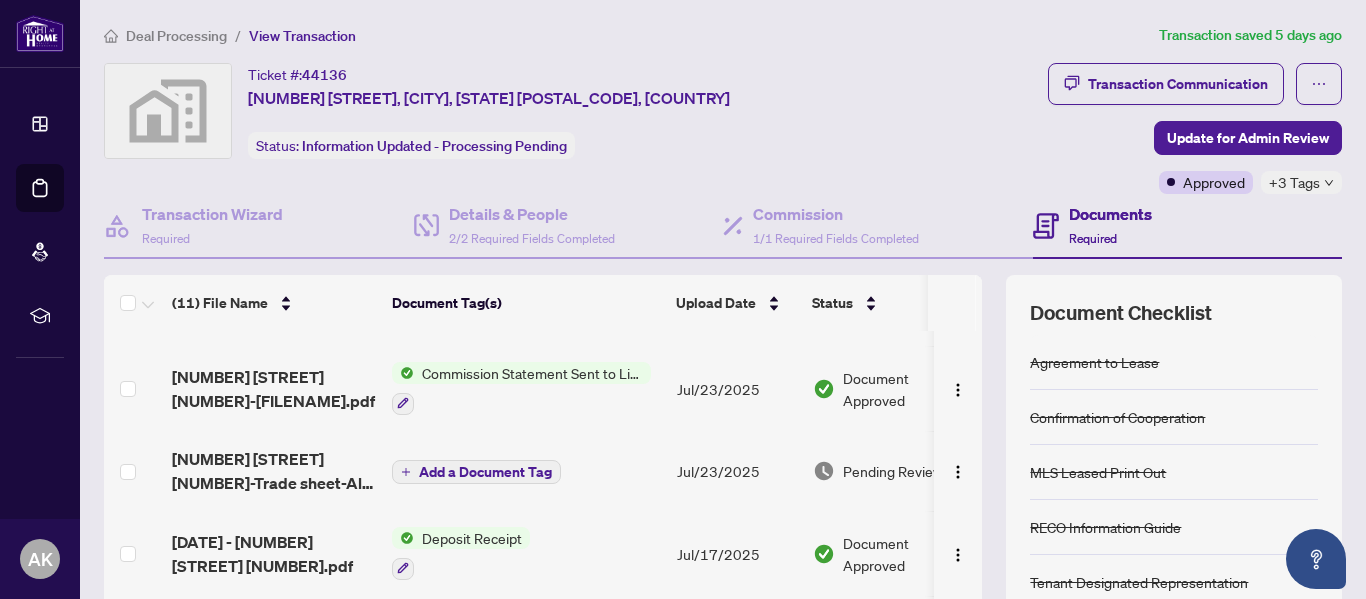 scroll, scrollTop: 0, scrollLeft: 0, axis: both 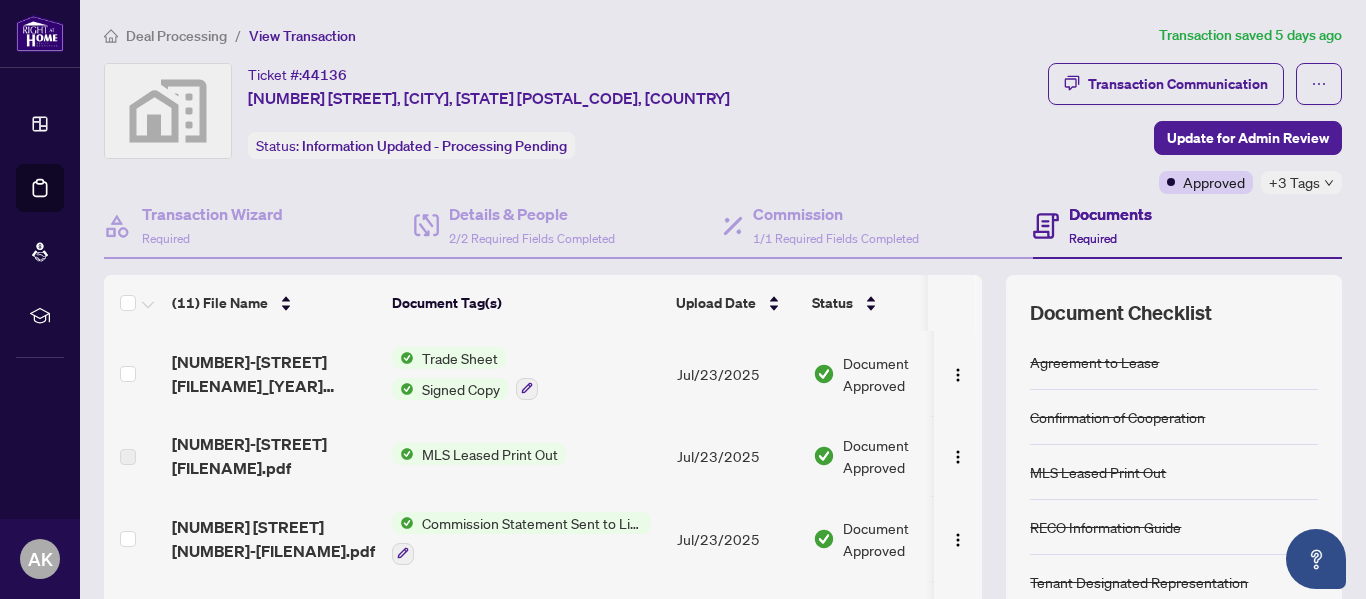 click on "Deal Processing" at bounding box center [176, 36] 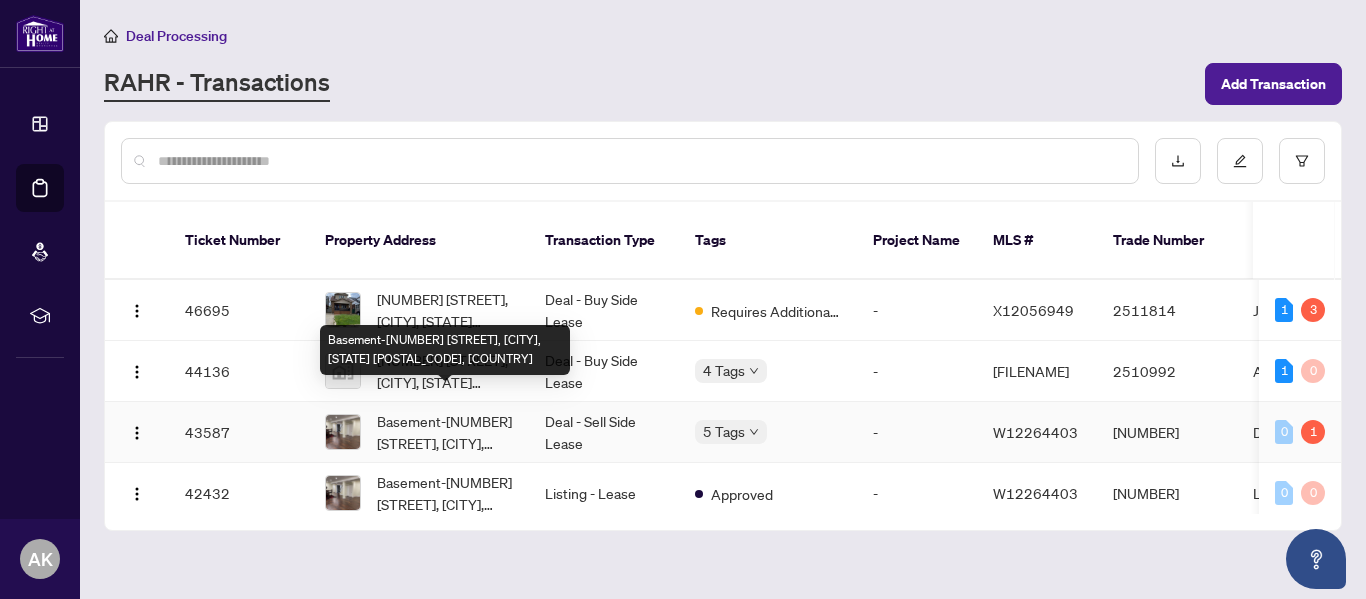 click on "Basement-[NUMBER] [STREET], [CITY], [STATE] [POSTAL_CODE], [COUNTRY]" at bounding box center (445, 432) 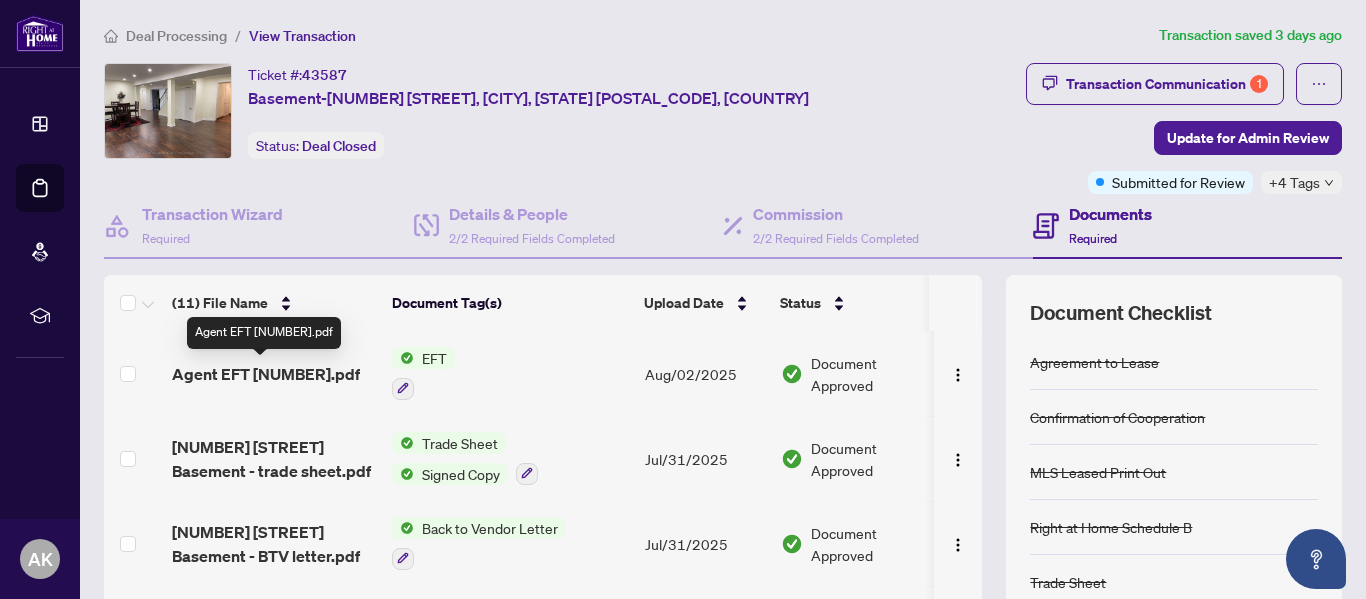 click on "Agent EFT [NUMBER].pdf" at bounding box center (266, 374) 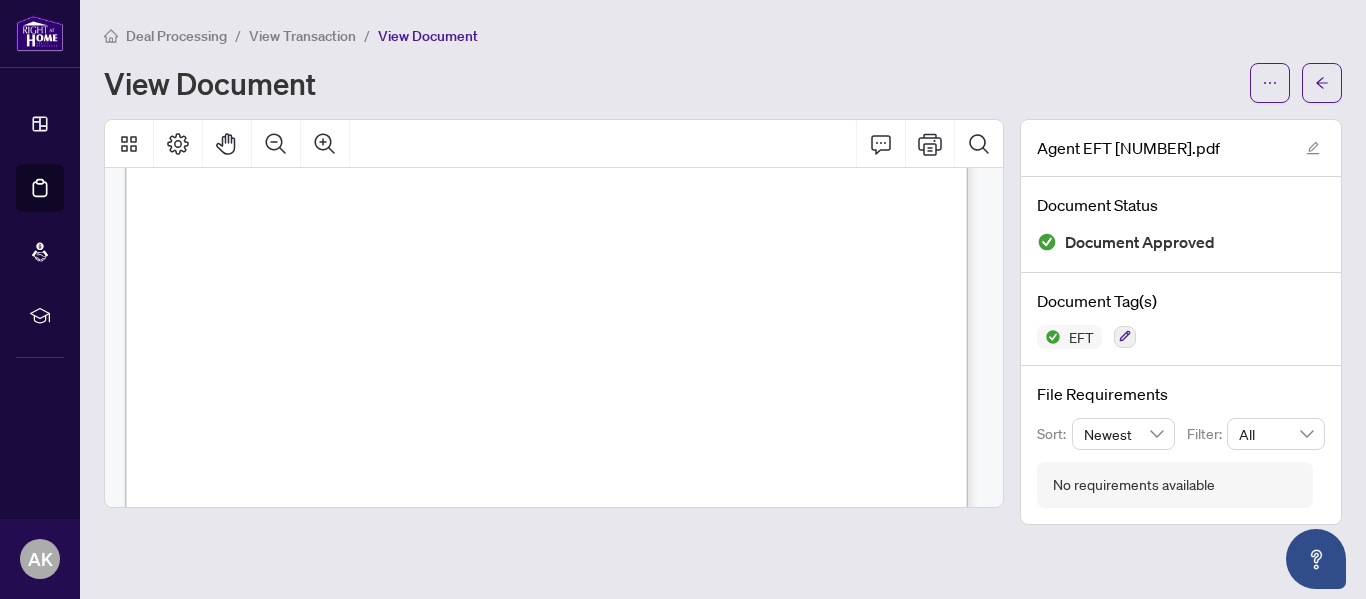 scroll, scrollTop: 792, scrollLeft: 0, axis: vertical 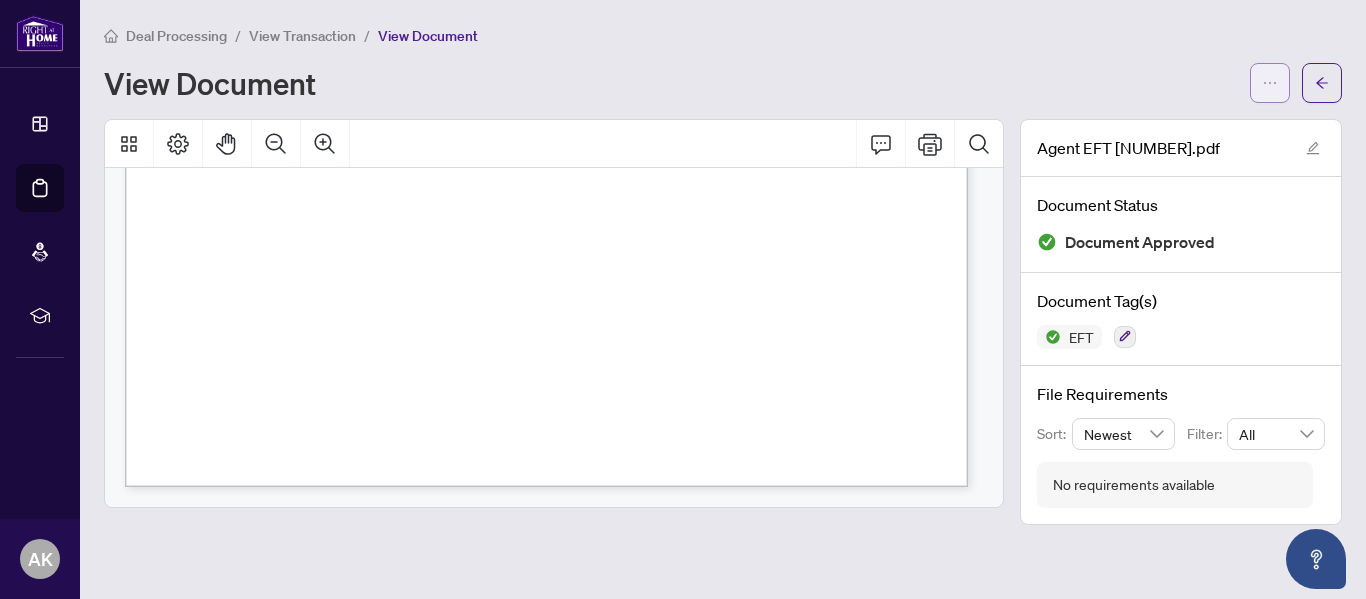 click at bounding box center (1270, 83) 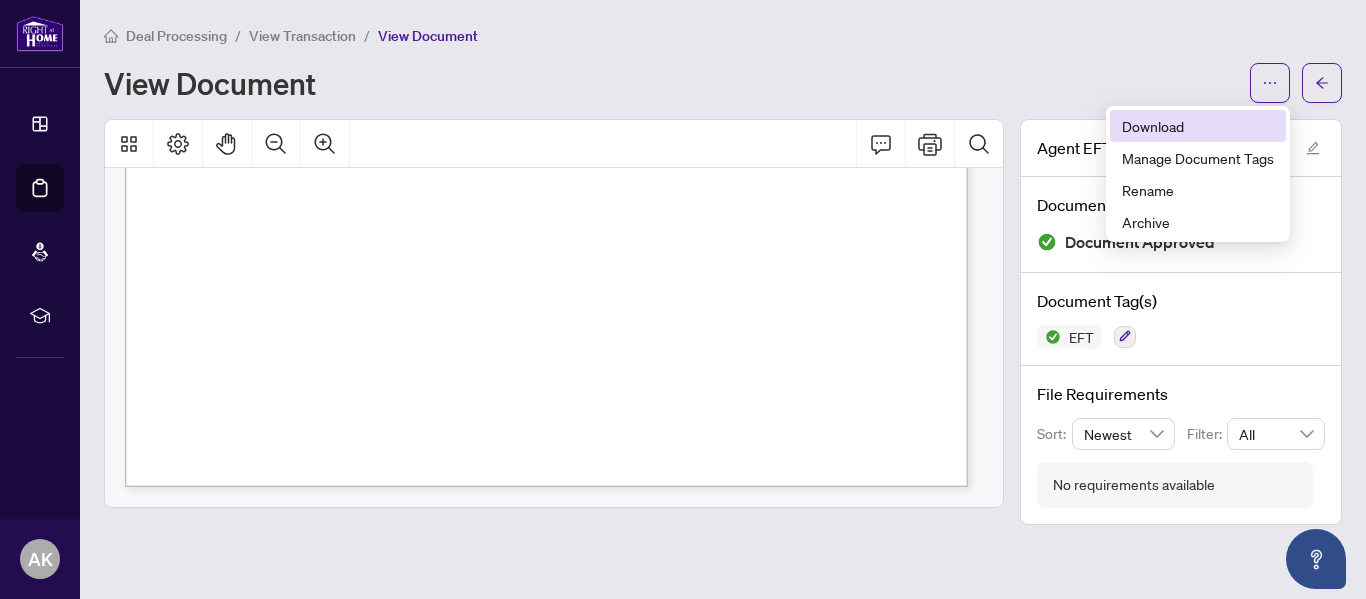 click on "Download" at bounding box center [1198, 126] 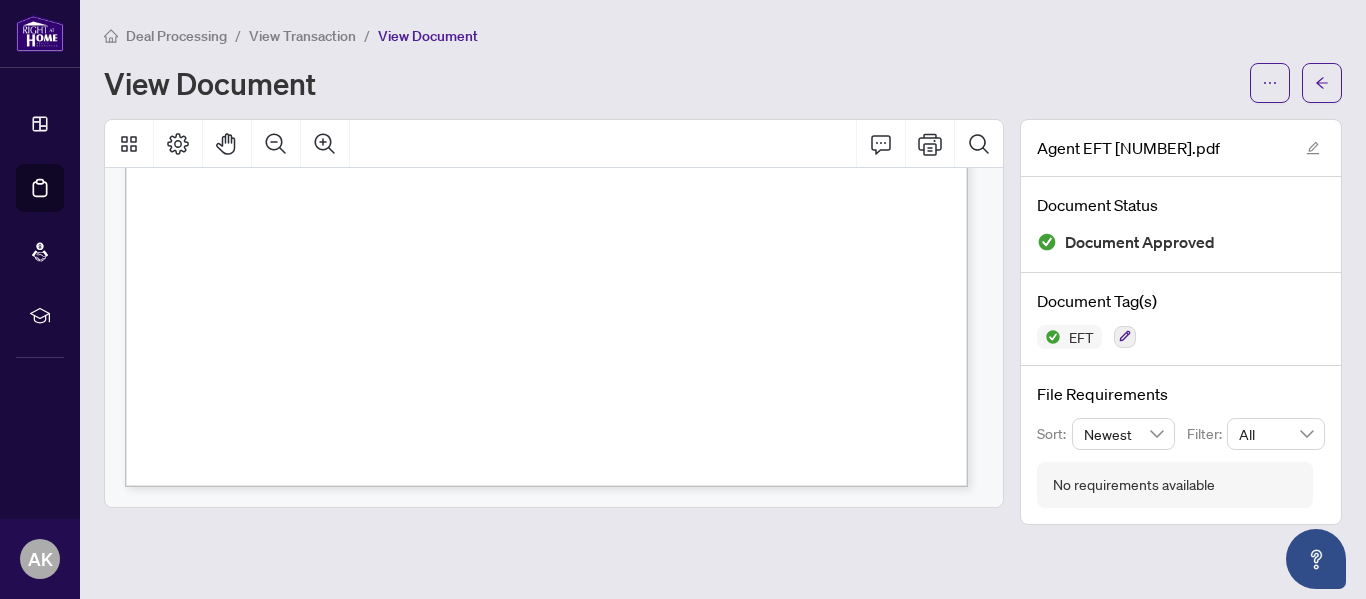 click on "View Transaction" at bounding box center [302, 36] 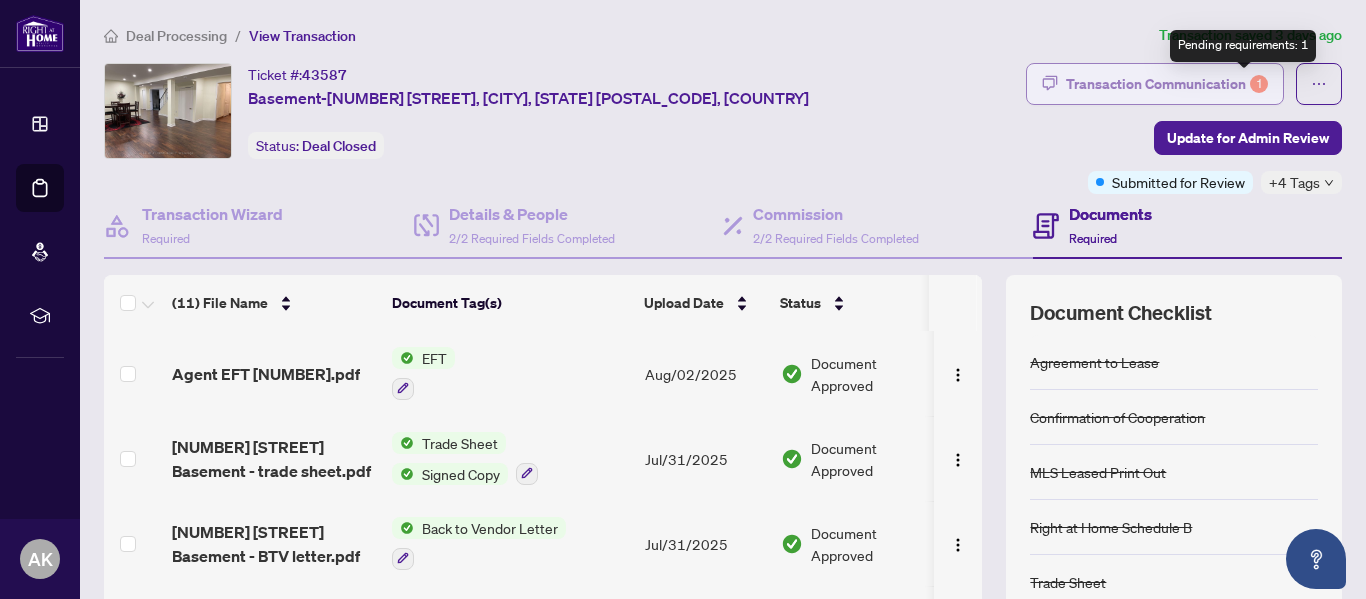 click on "1" at bounding box center (1259, 84) 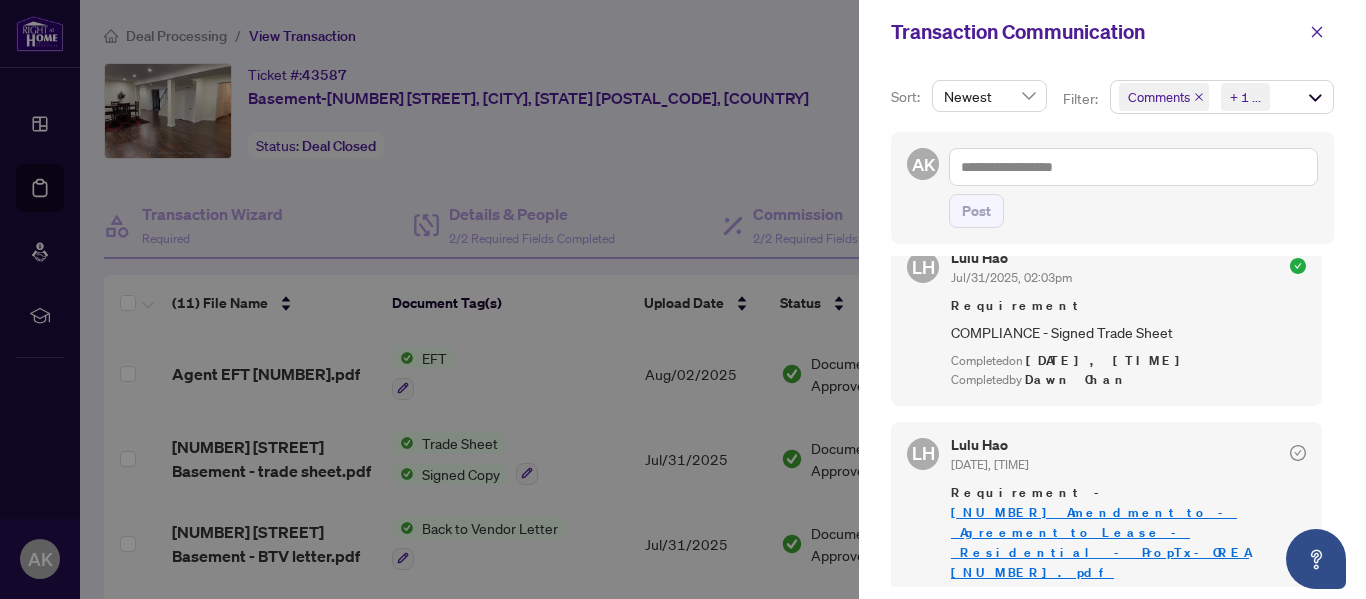 scroll, scrollTop: 1200, scrollLeft: 0, axis: vertical 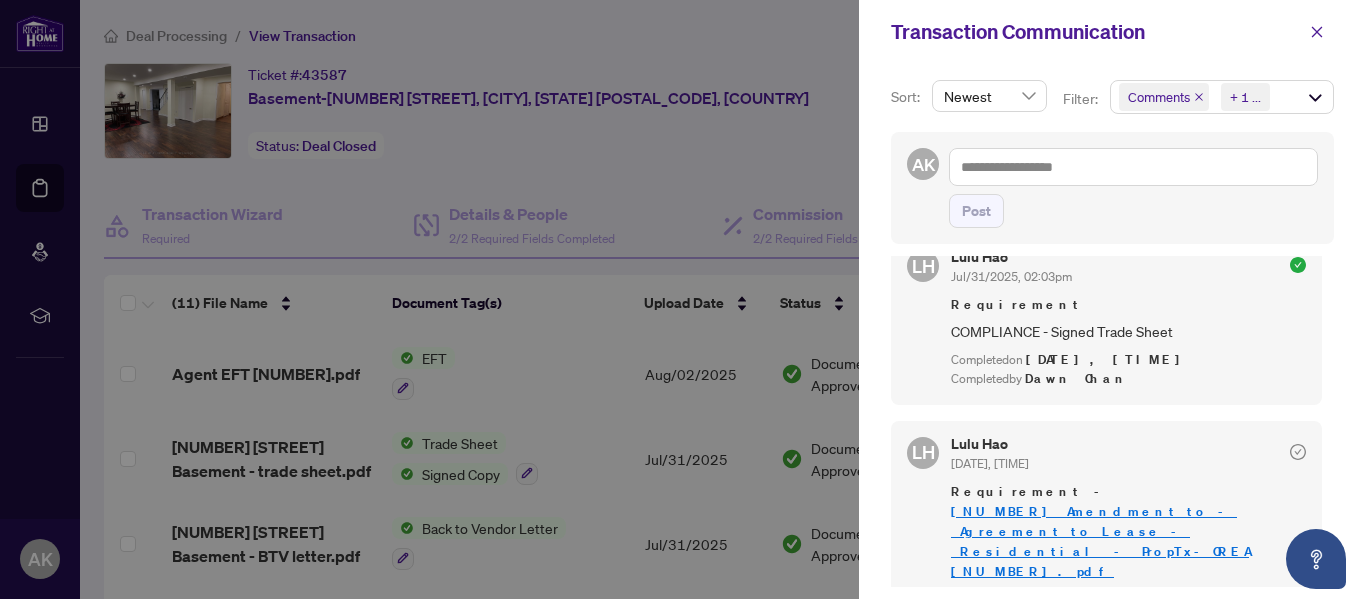 click at bounding box center [683, 299] 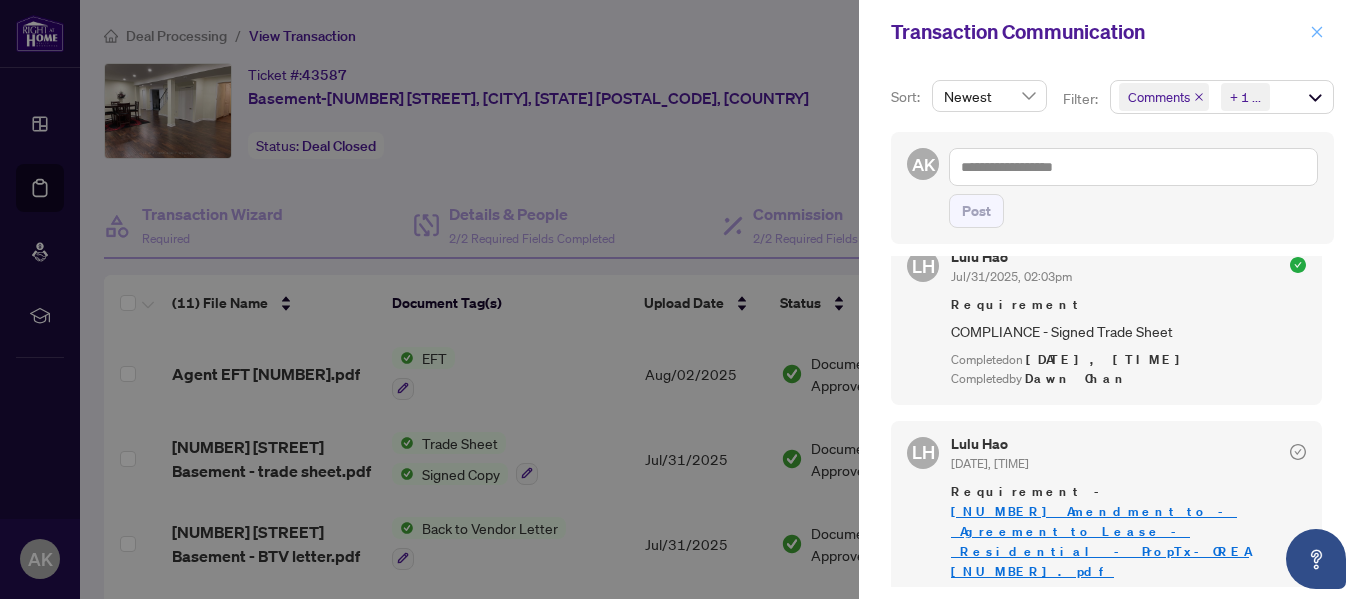 click 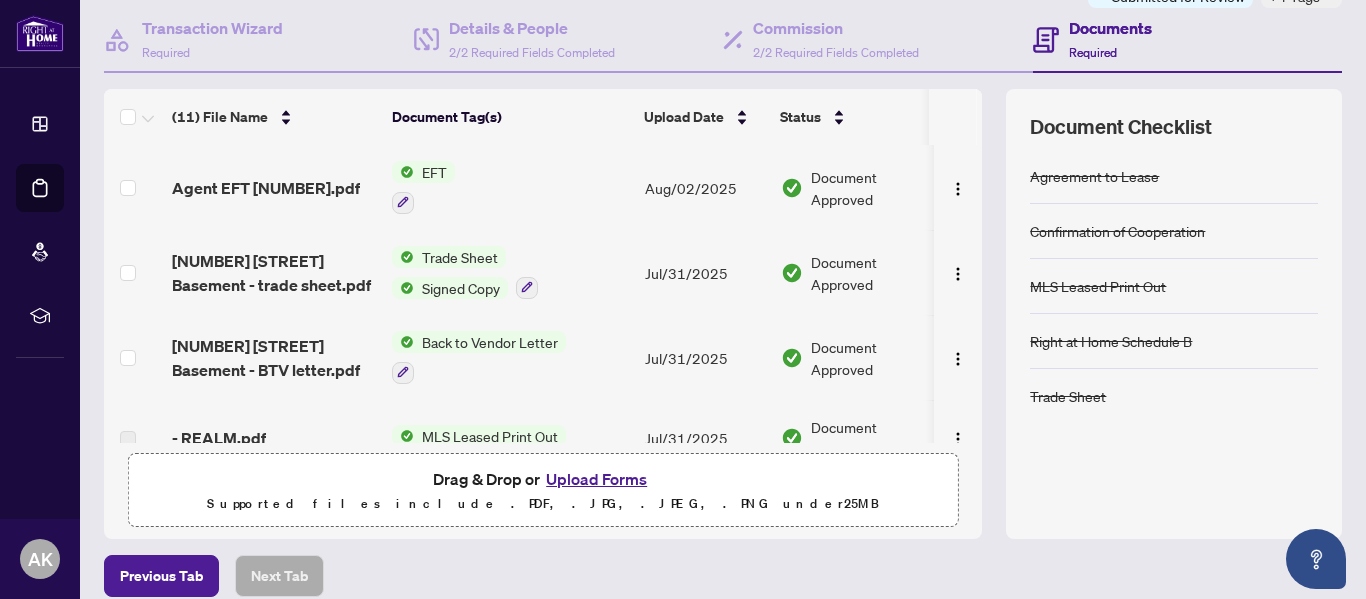 scroll, scrollTop: 200, scrollLeft: 0, axis: vertical 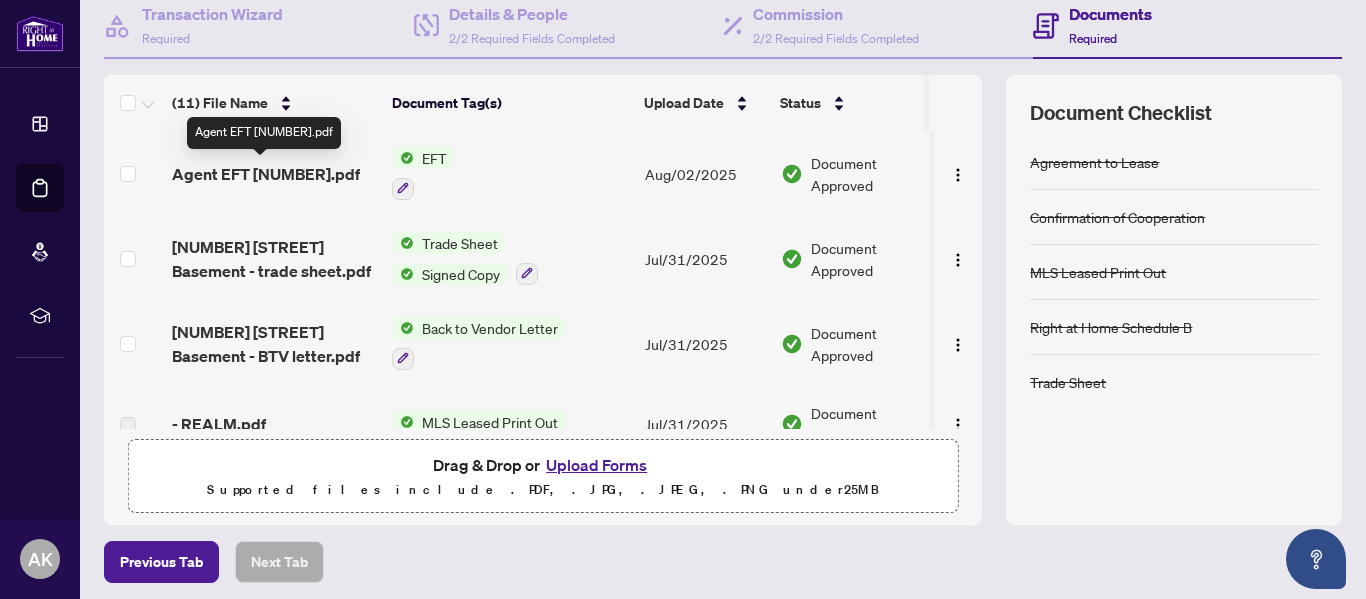 click on "Agent EFT [NUMBER].pdf" at bounding box center [266, 174] 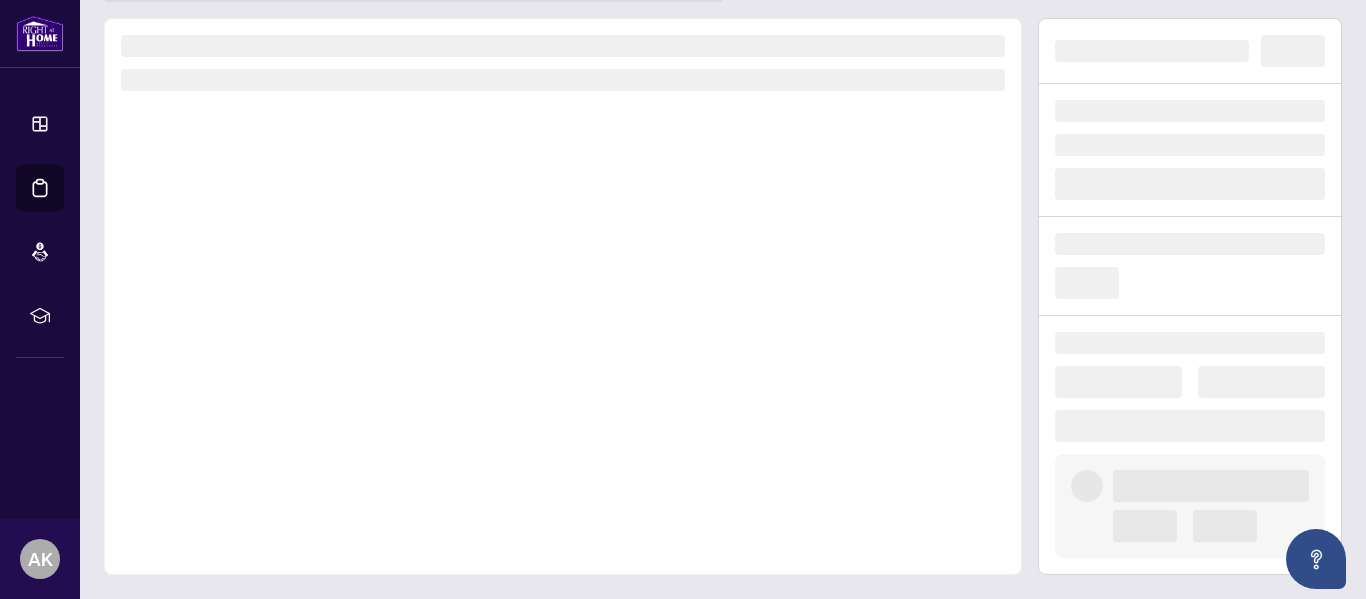 scroll, scrollTop: 0, scrollLeft: 0, axis: both 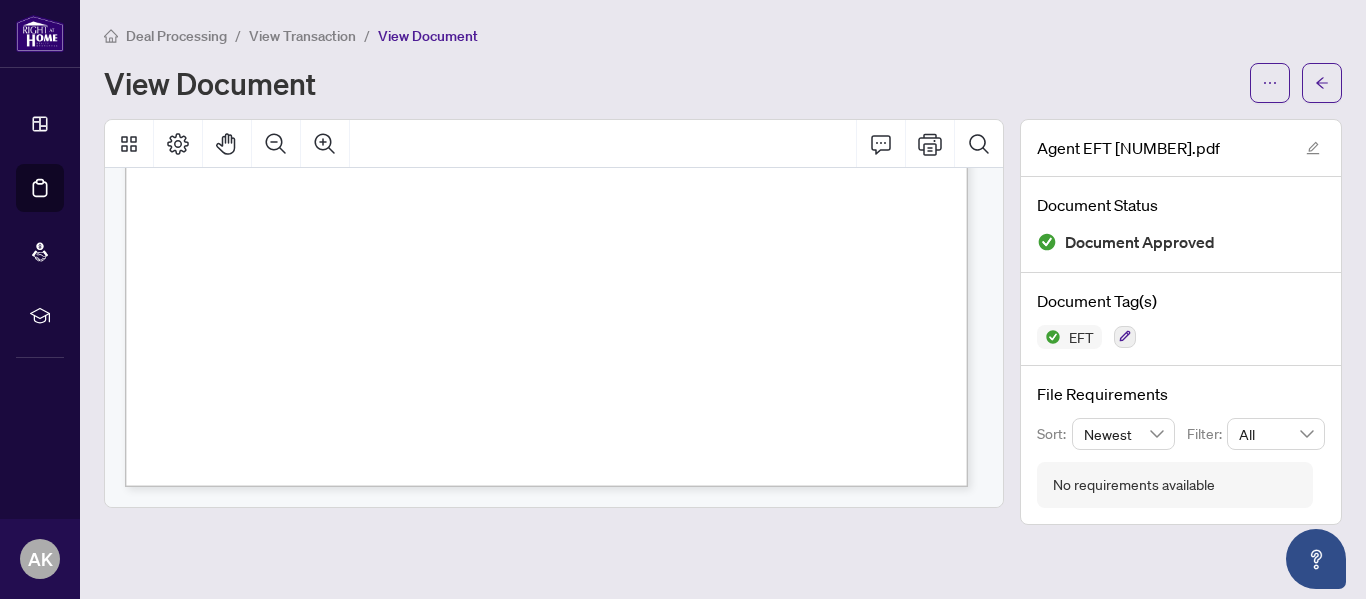click on "View Transaction" at bounding box center [302, 36] 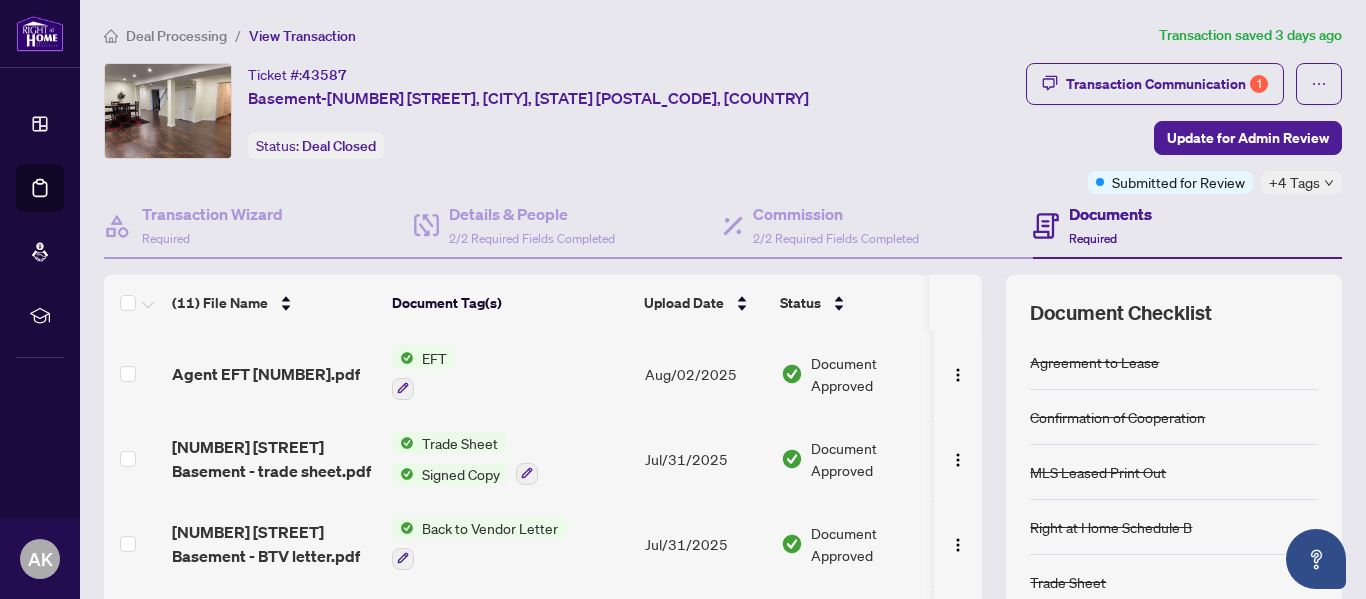 click on "Deal Processing" at bounding box center [176, 36] 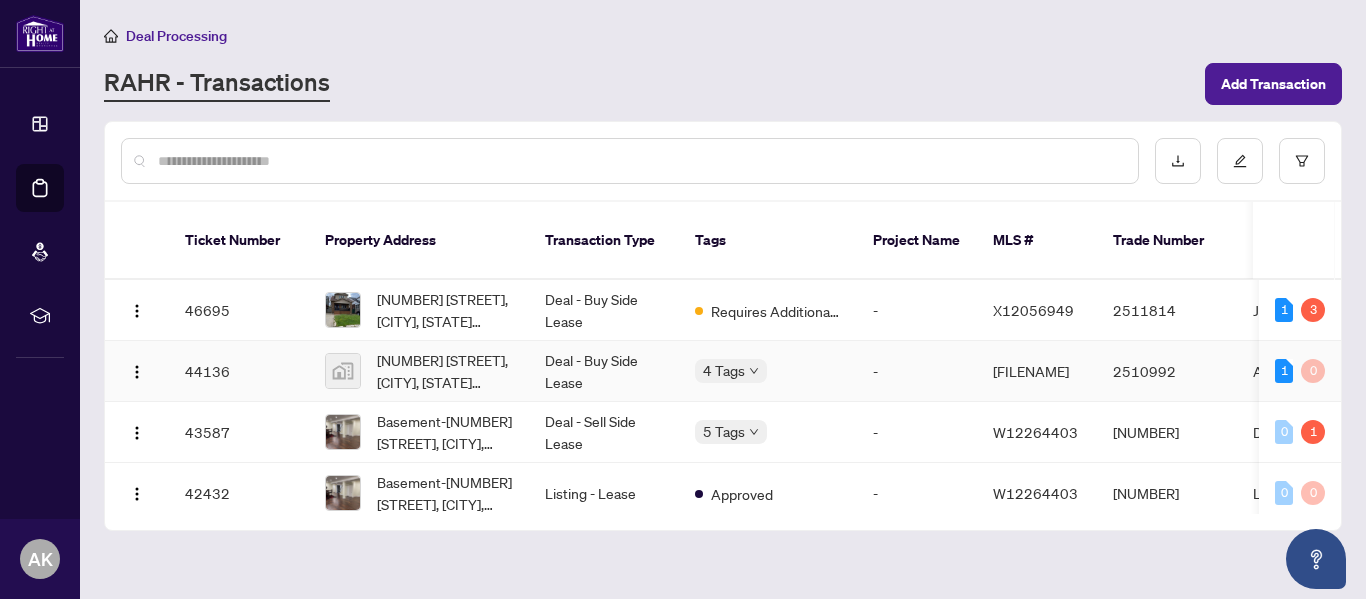 scroll, scrollTop: 100, scrollLeft: 0, axis: vertical 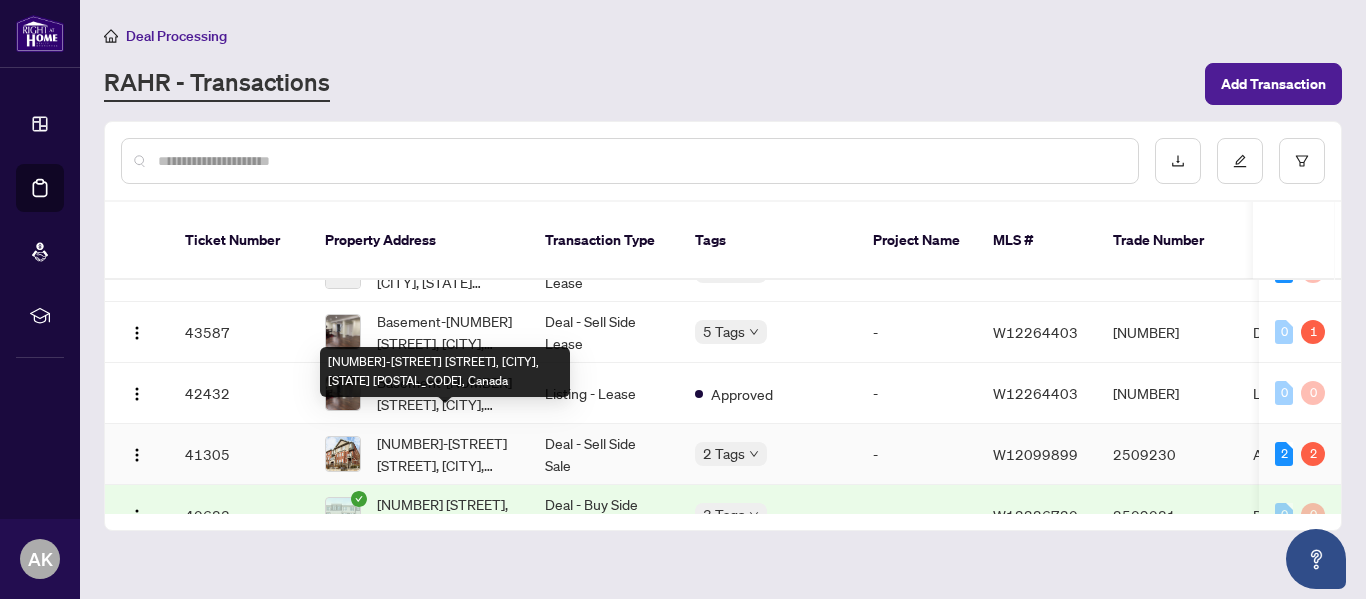 click on "[NUMBER]-[STREET] [STREET], [CITY], [STATE] [POSTAL_CODE], Canada" at bounding box center (445, 454) 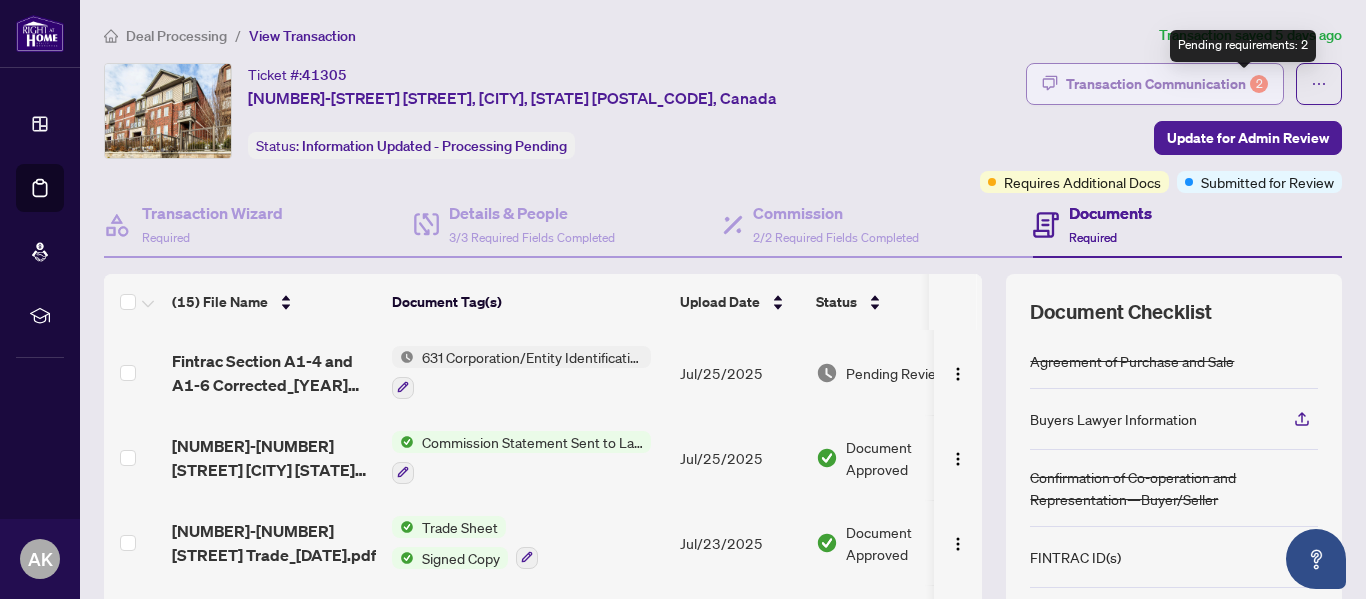 click on "2" at bounding box center [1259, 84] 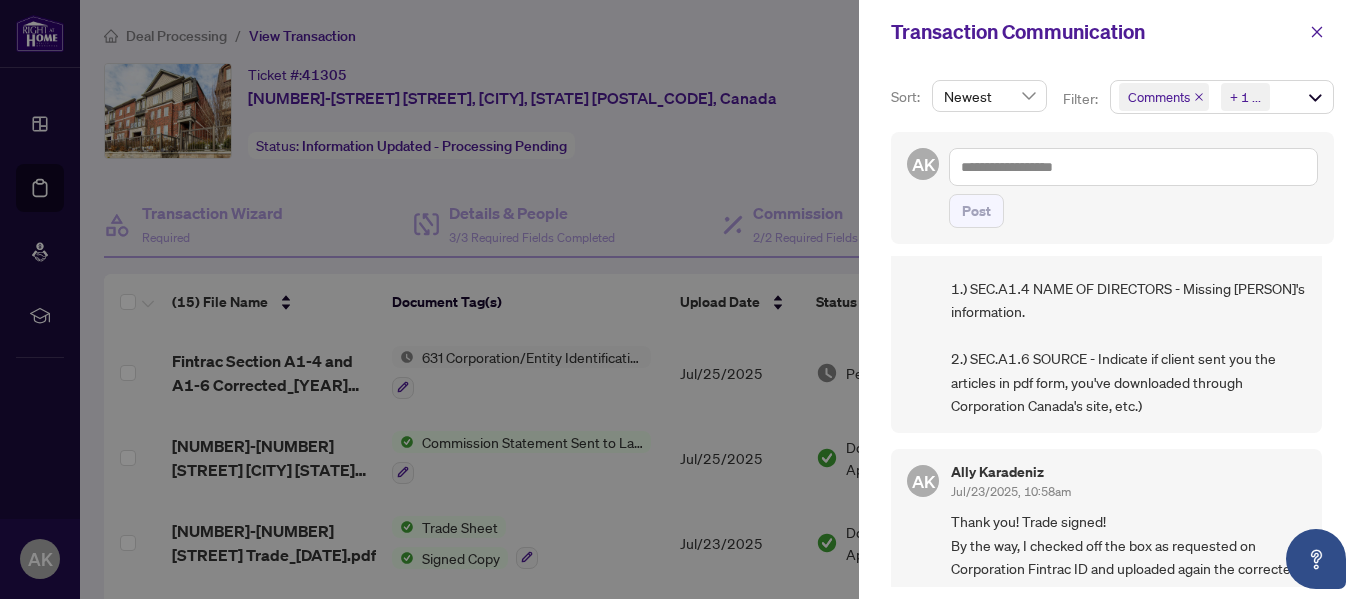 scroll, scrollTop: 600, scrollLeft: 0, axis: vertical 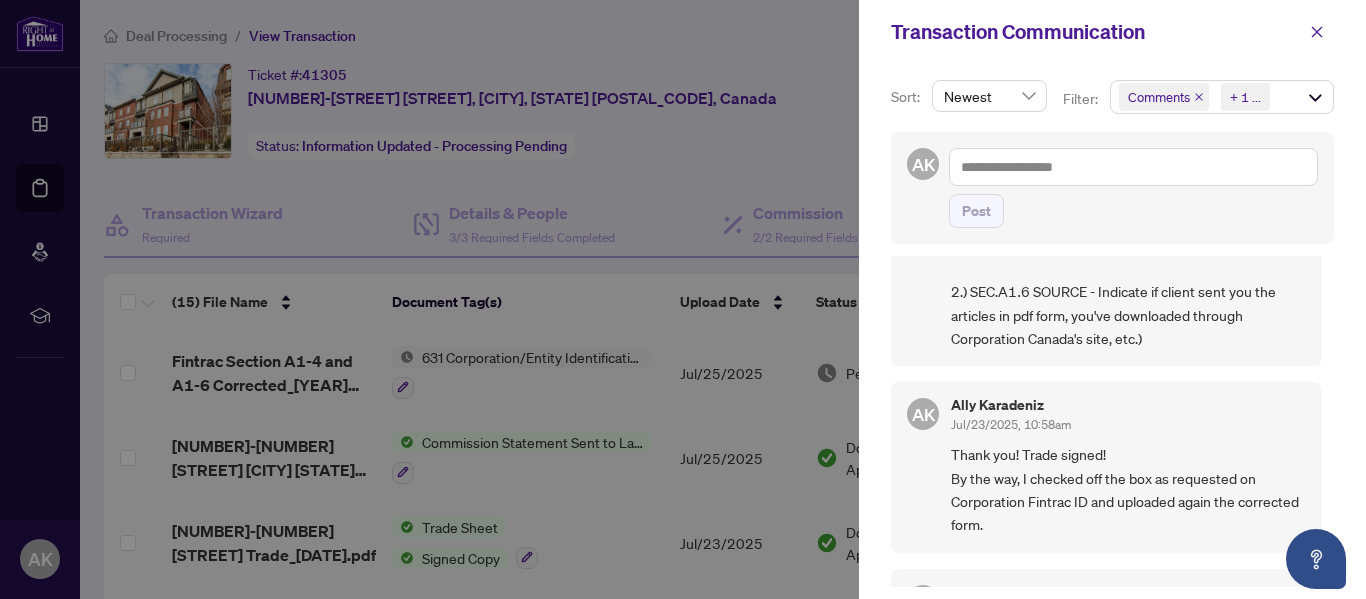 click at bounding box center [683, 299] 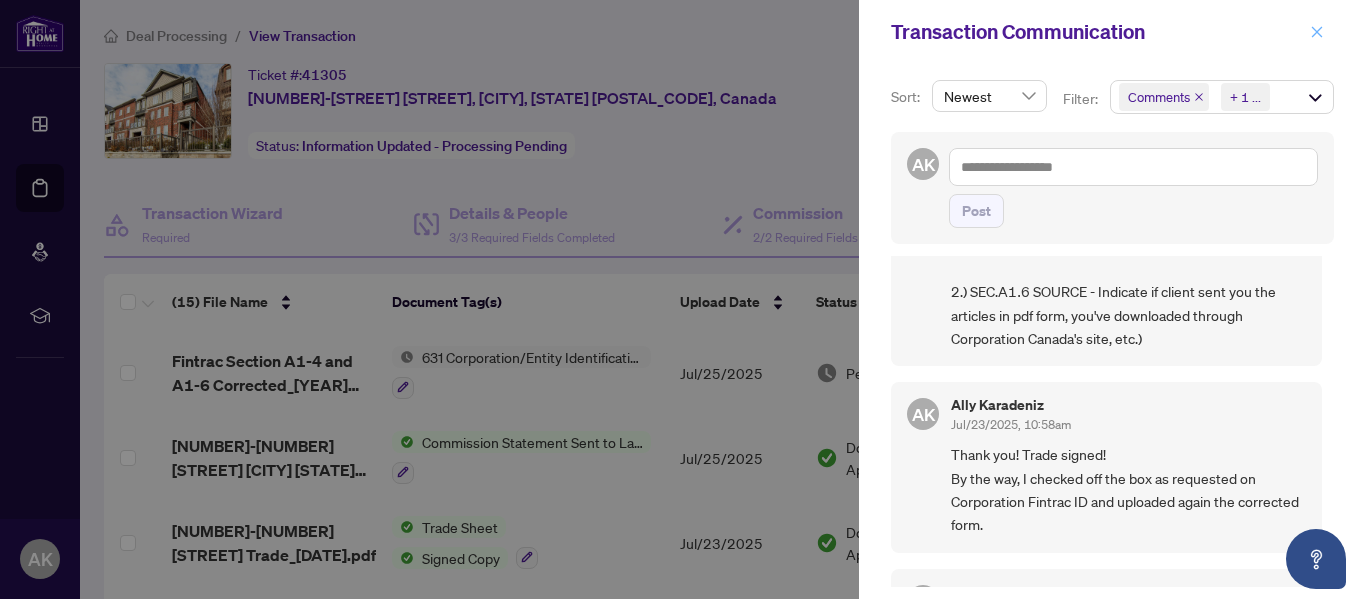 click 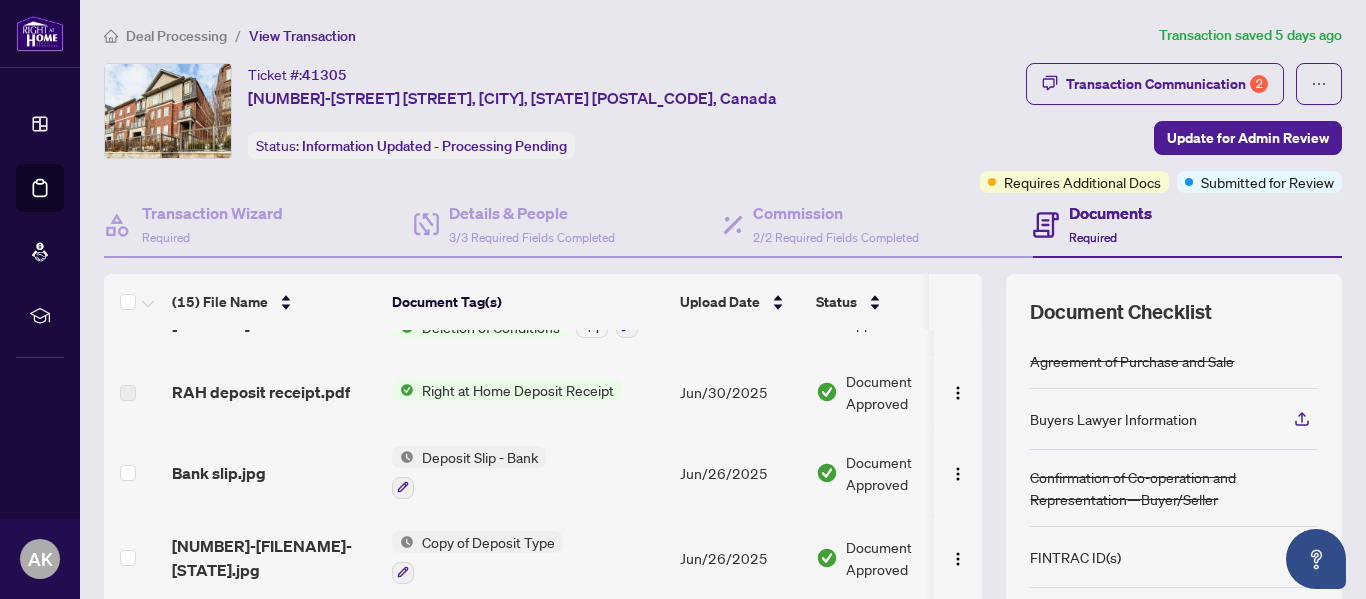 scroll, scrollTop: 951, scrollLeft: 0, axis: vertical 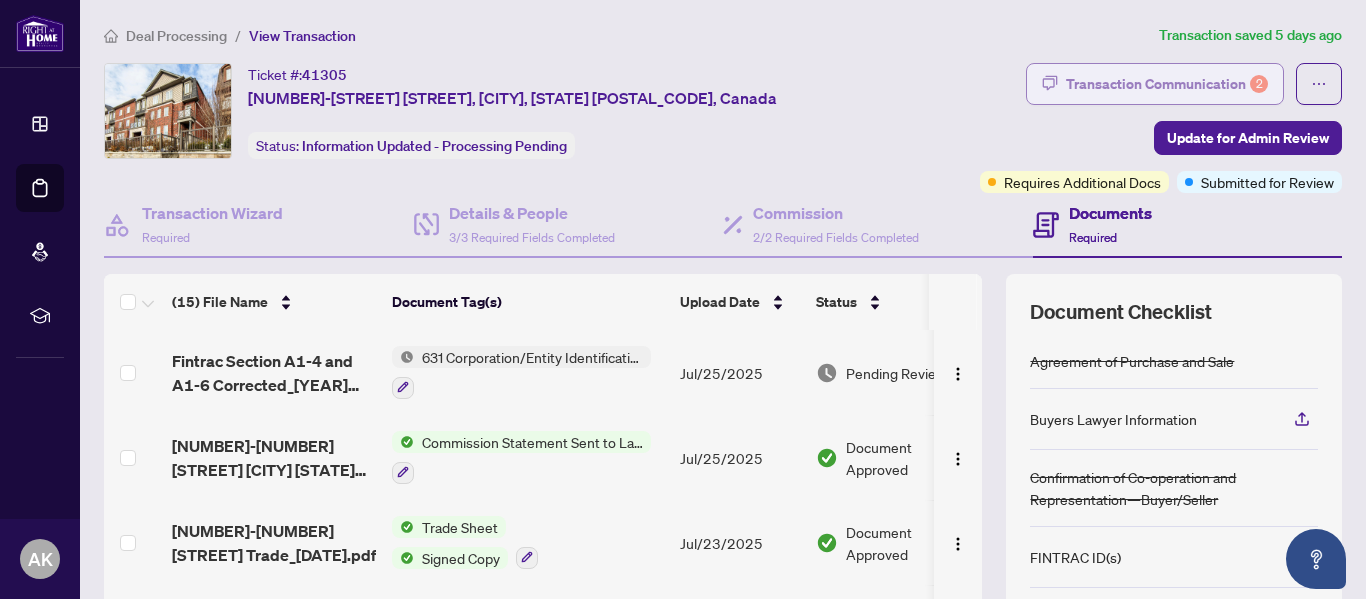 click on "Transaction Communication 2" at bounding box center [1167, 84] 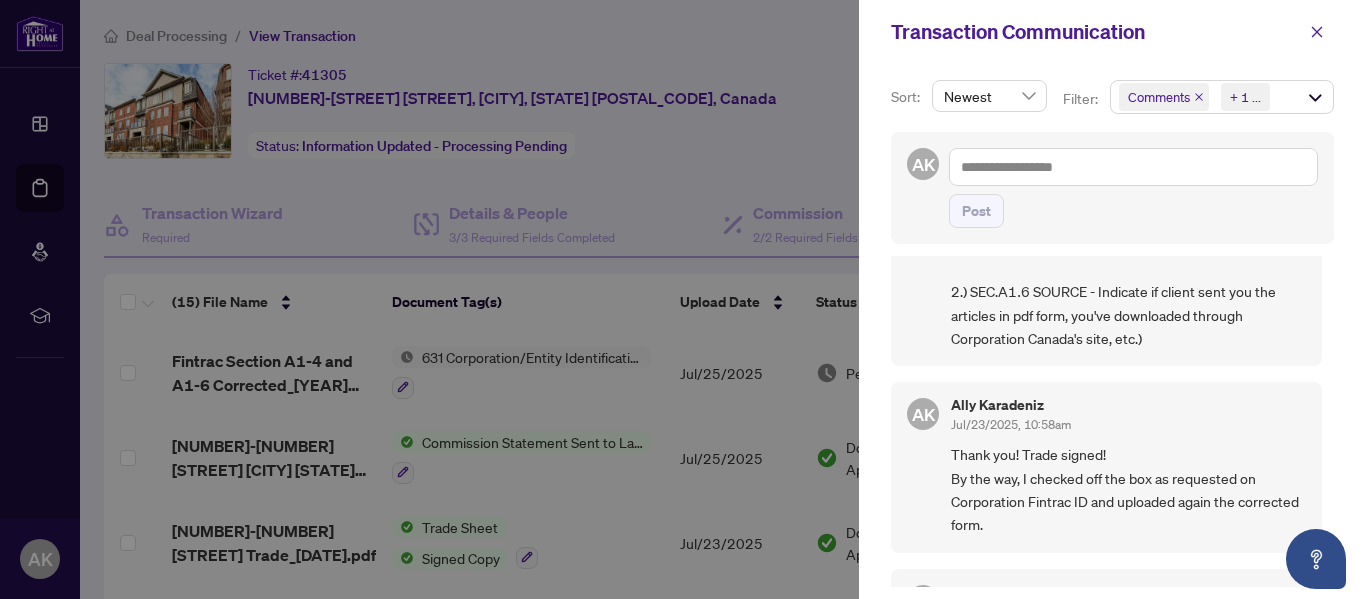 scroll, scrollTop: 700, scrollLeft: 0, axis: vertical 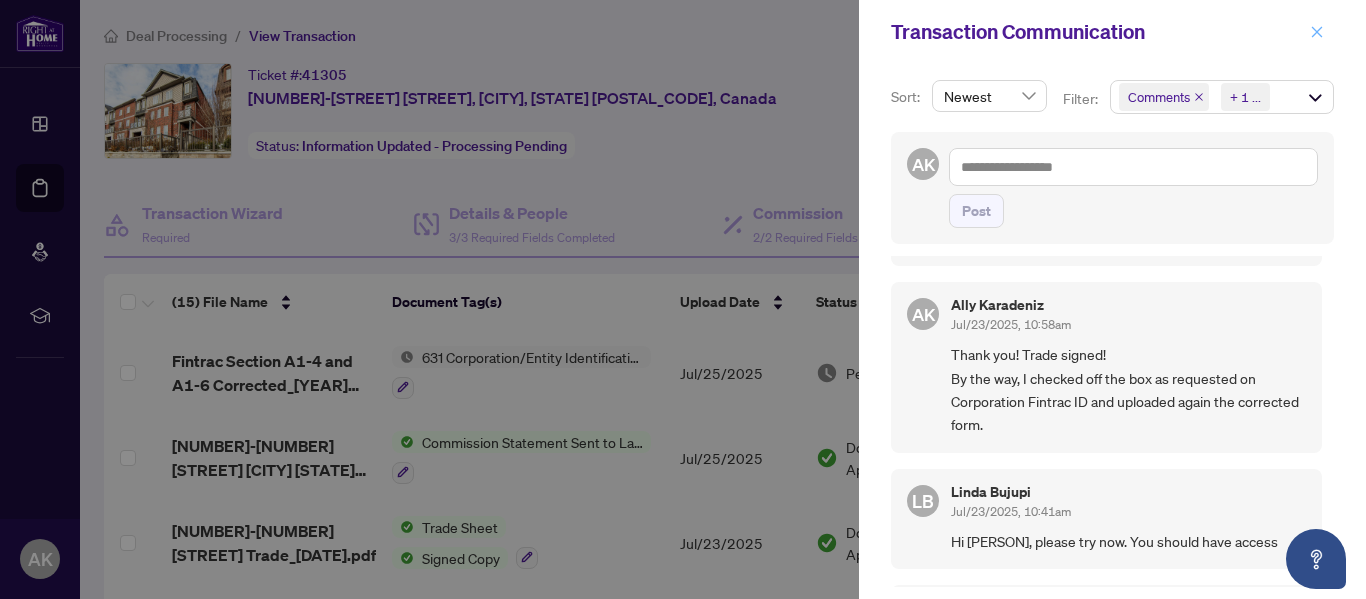 click 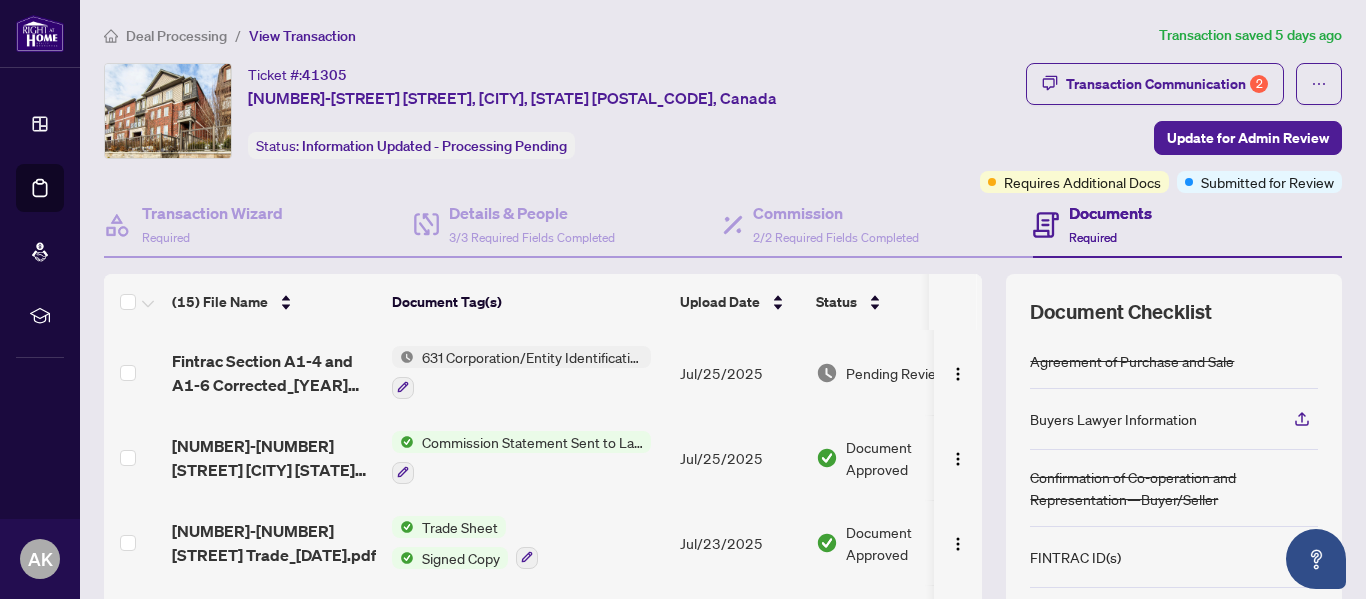 click on "Deal Processing" at bounding box center (176, 36) 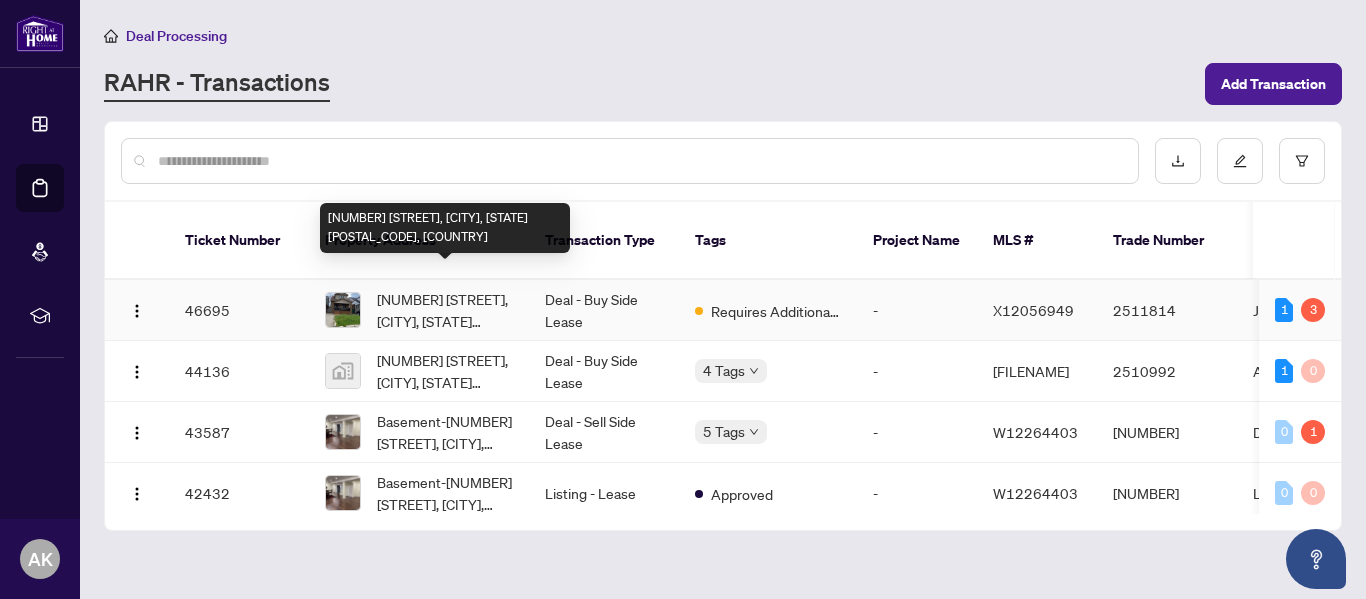 click on "[NUMBER] [STREET], [CITY], [STATE] [POSTAL_CODE], [COUNTRY]" at bounding box center (445, 310) 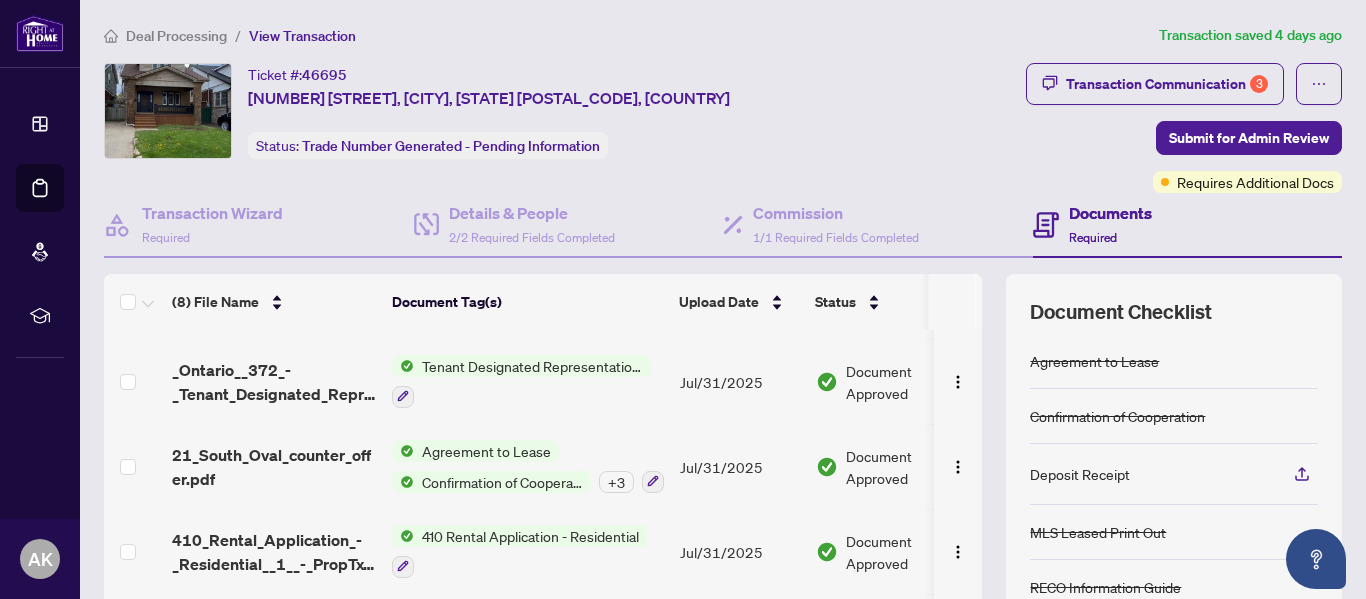 scroll, scrollTop: 381, scrollLeft: 0, axis: vertical 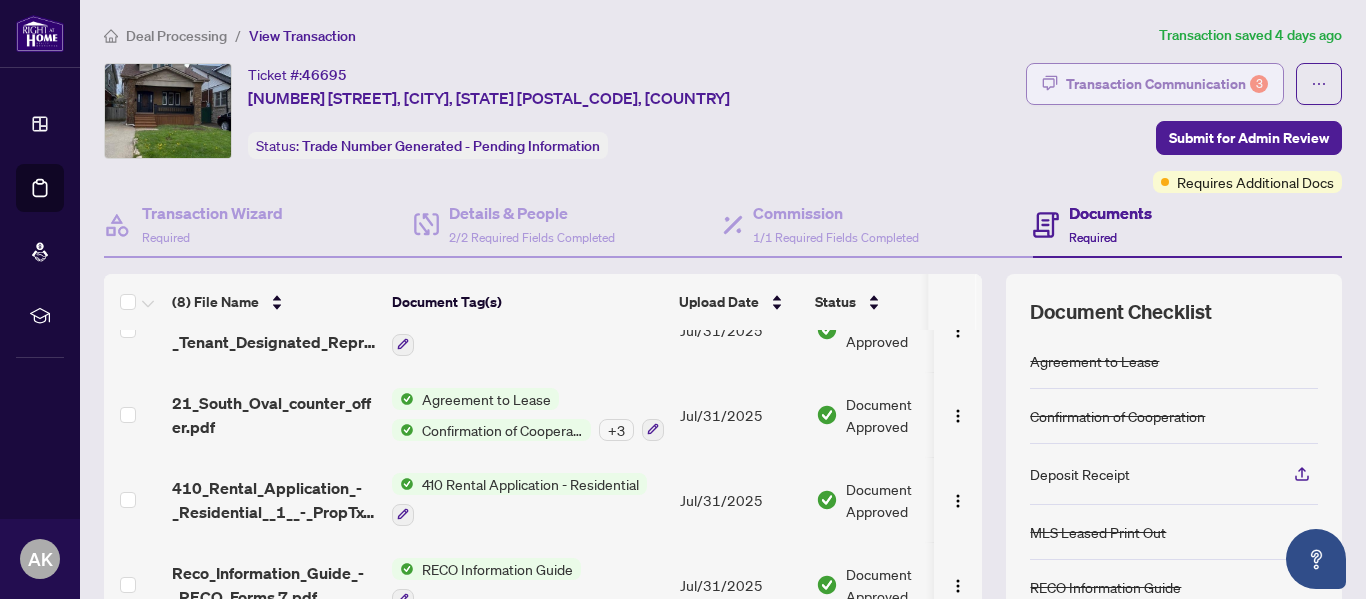 click on "Transaction Communication 3" at bounding box center (1167, 84) 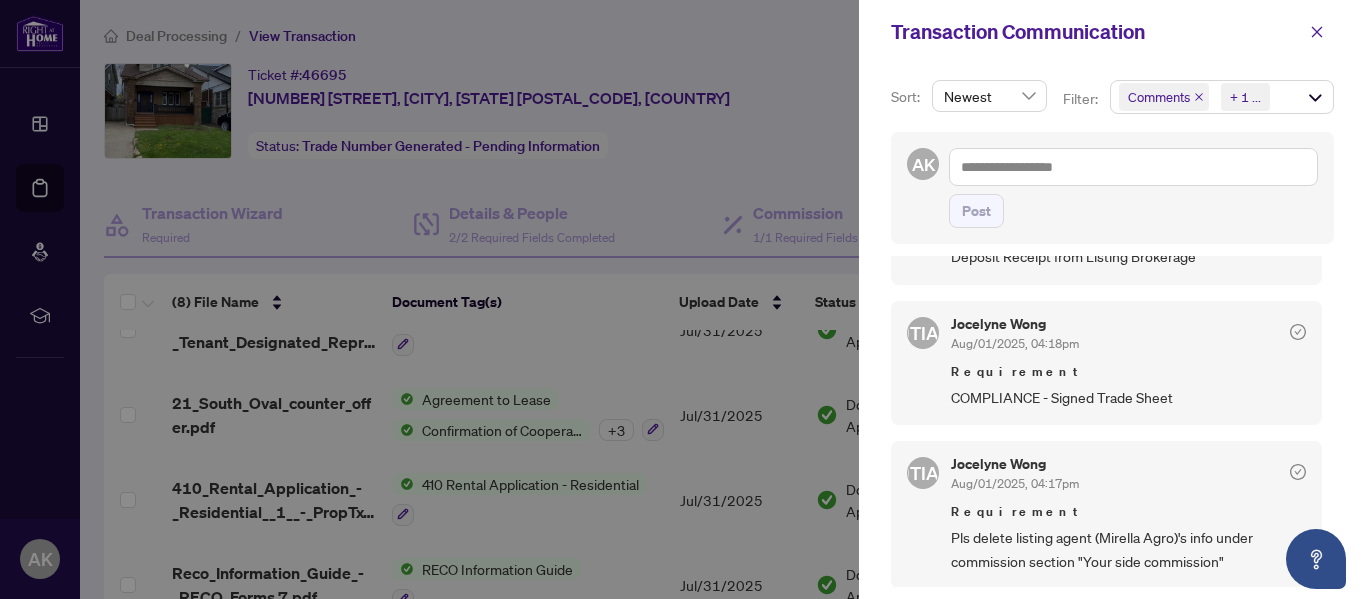 scroll, scrollTop: 413, scrollLeft: 0, axis: vertical 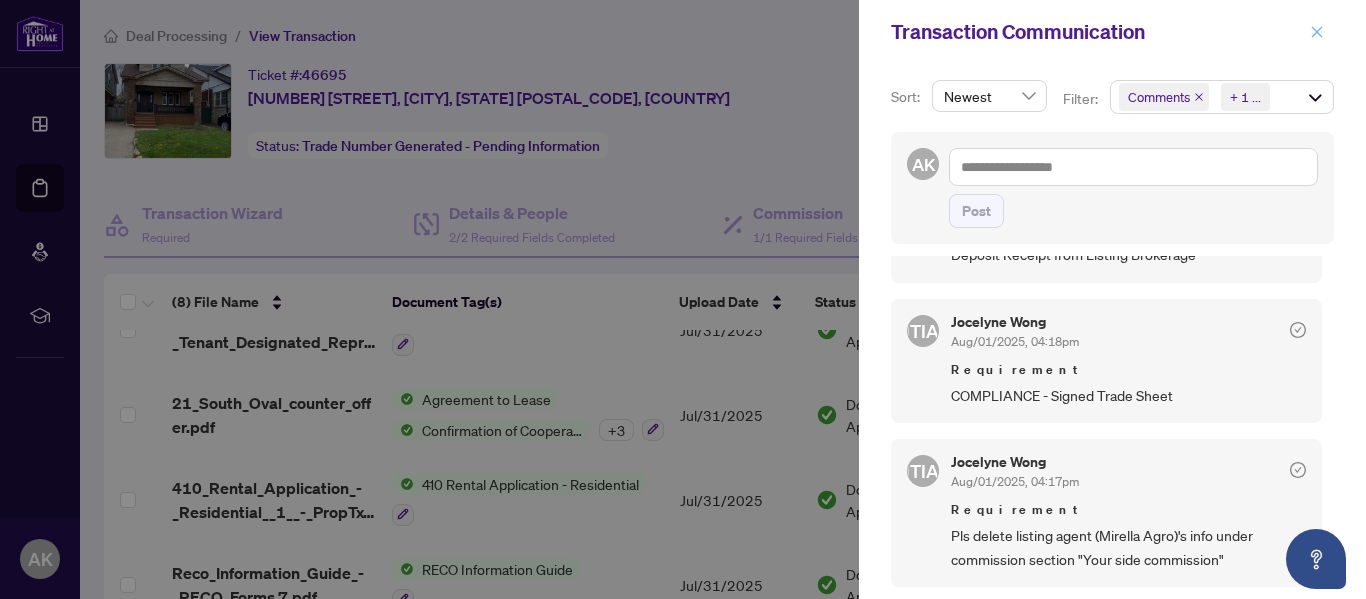 click 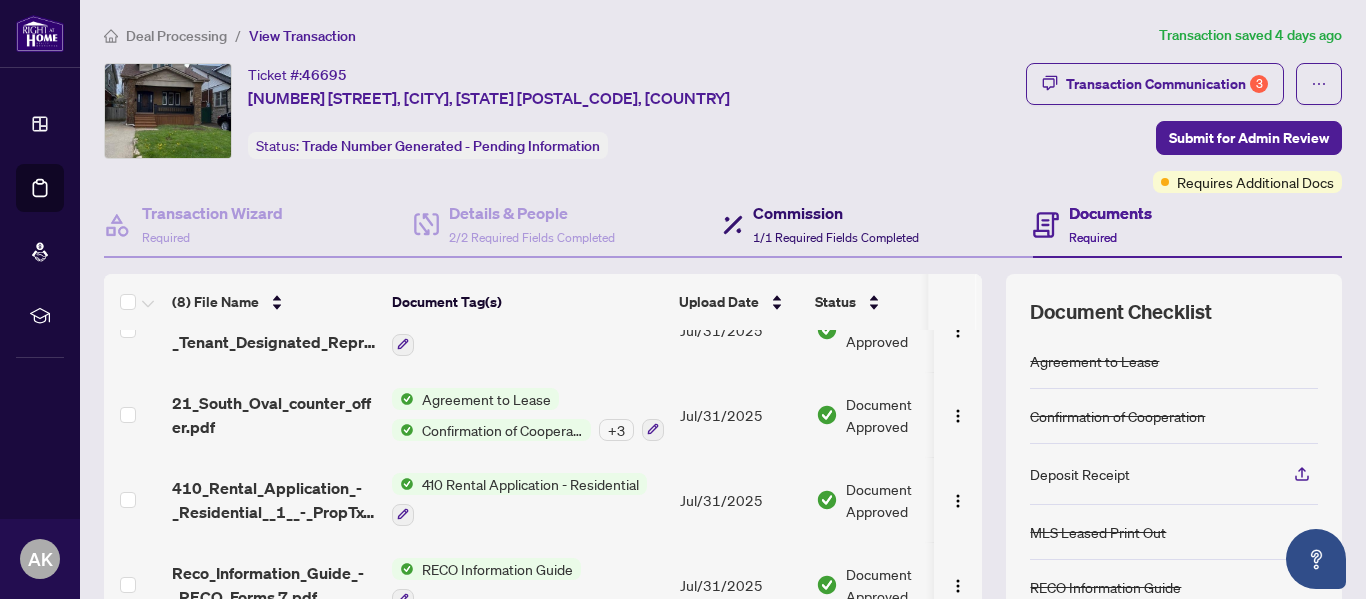 click on "Commission" at bounding box center (836, 213) 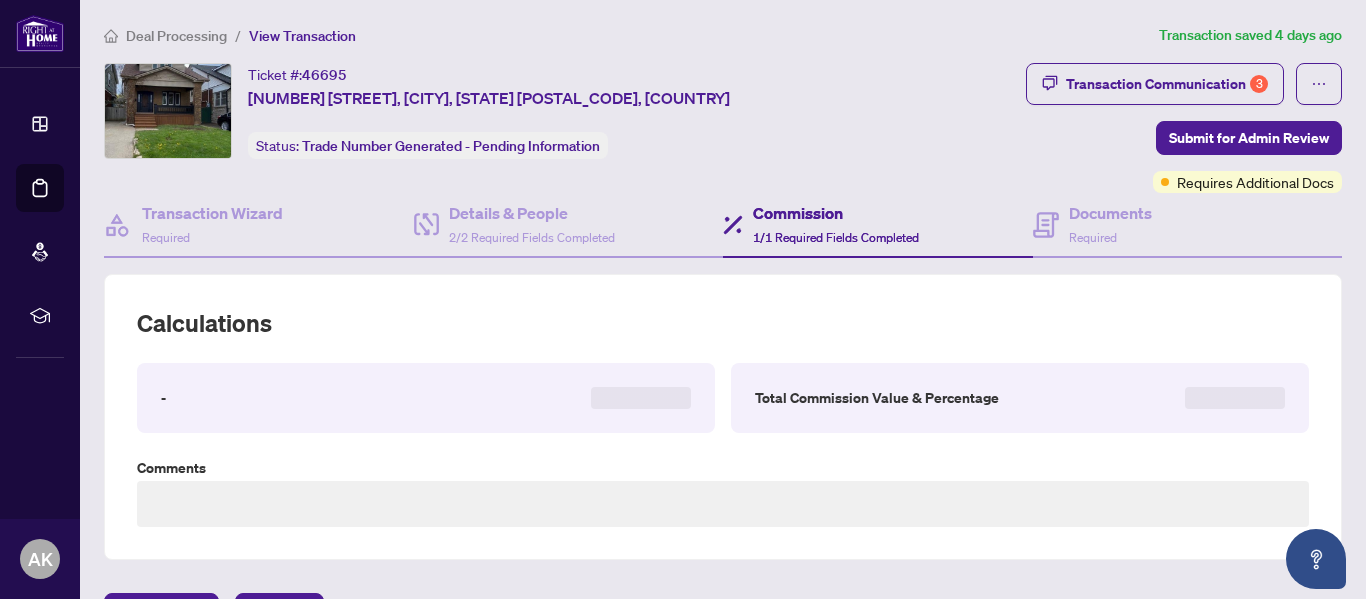 type on "**********" 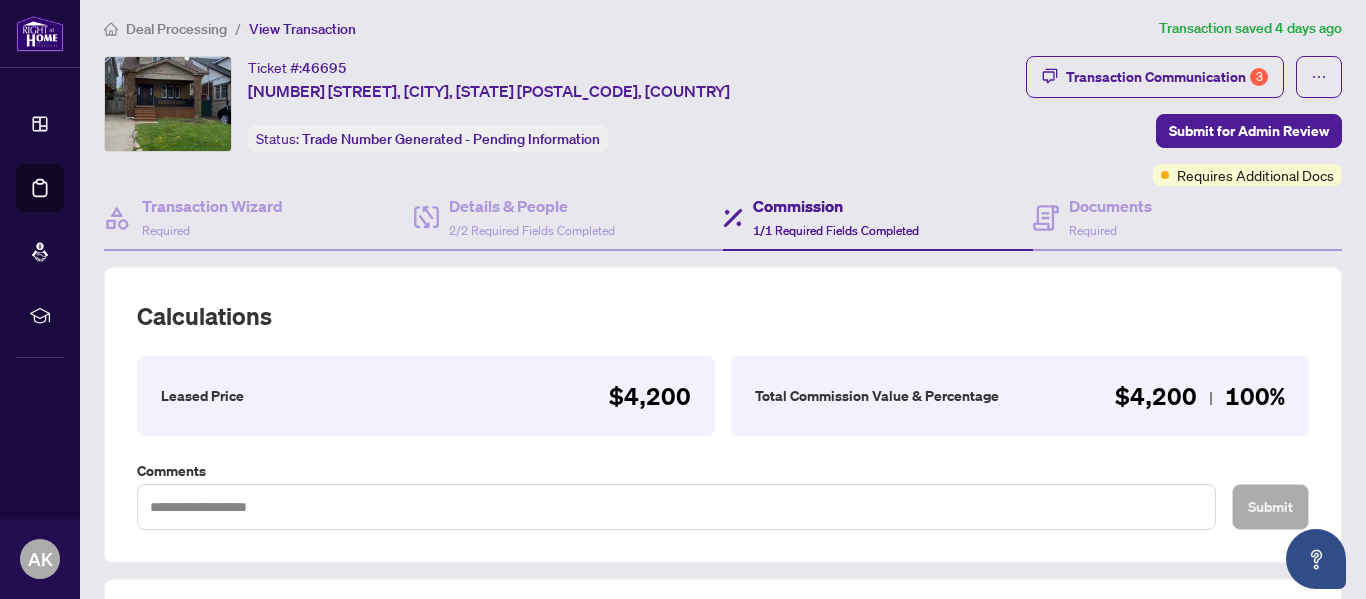 scroll, scrollTop: 0, scrollLeft: 0, axis: both 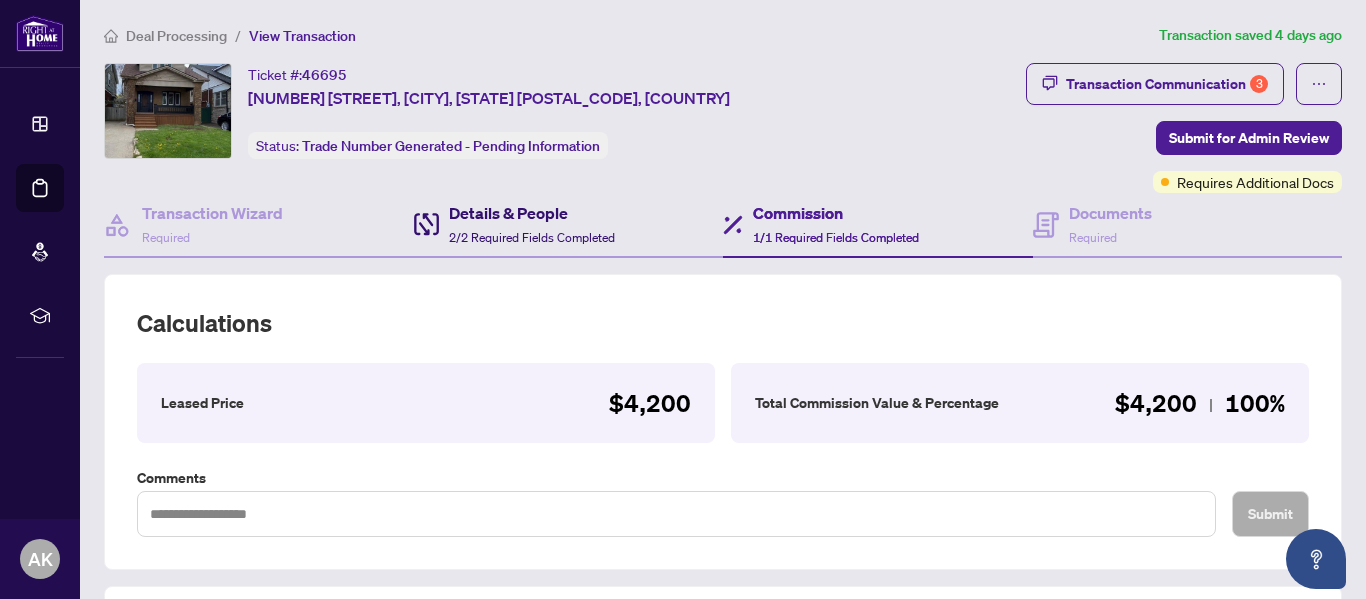 click on "Details & People 2/2 Required Fields Completed" at bounding box center [532, 224] 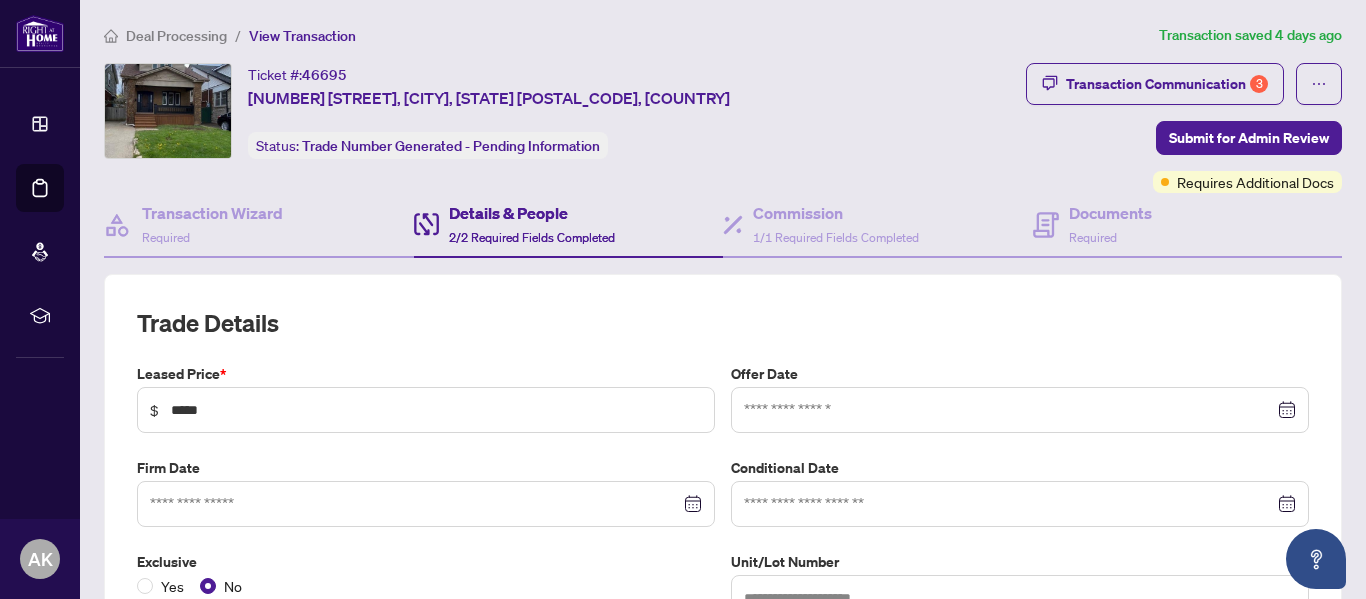 type on "**********" 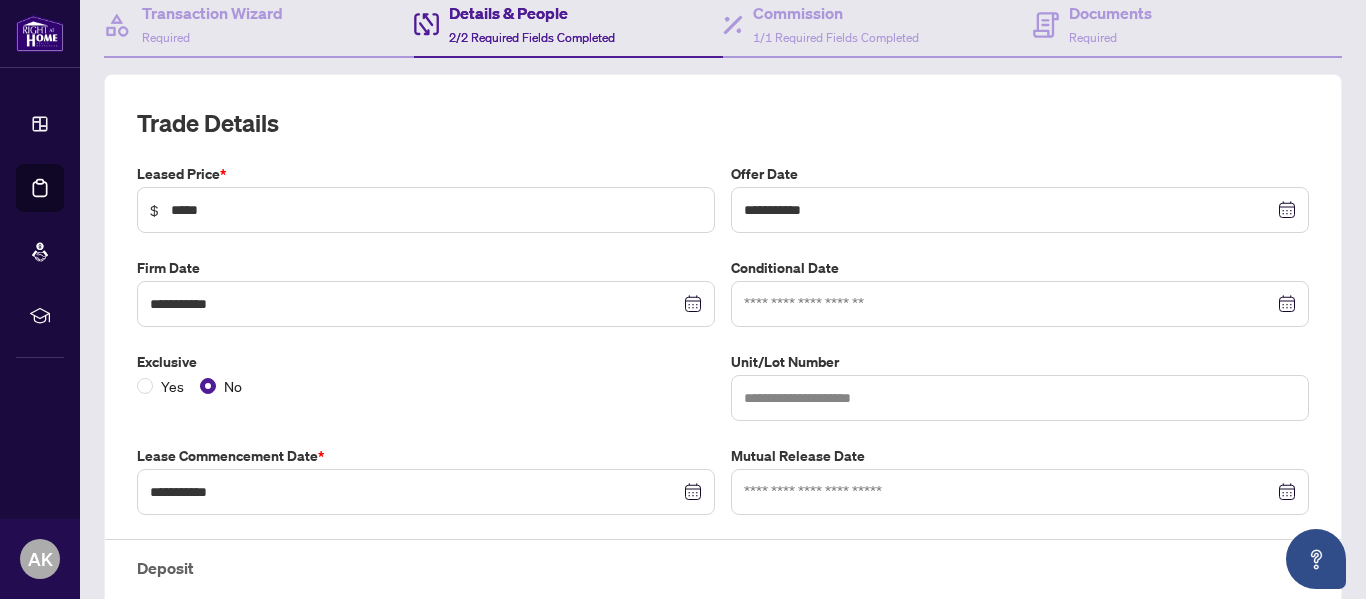 scroll, scrollTop: 0, scrollLeft: 0, axis: both 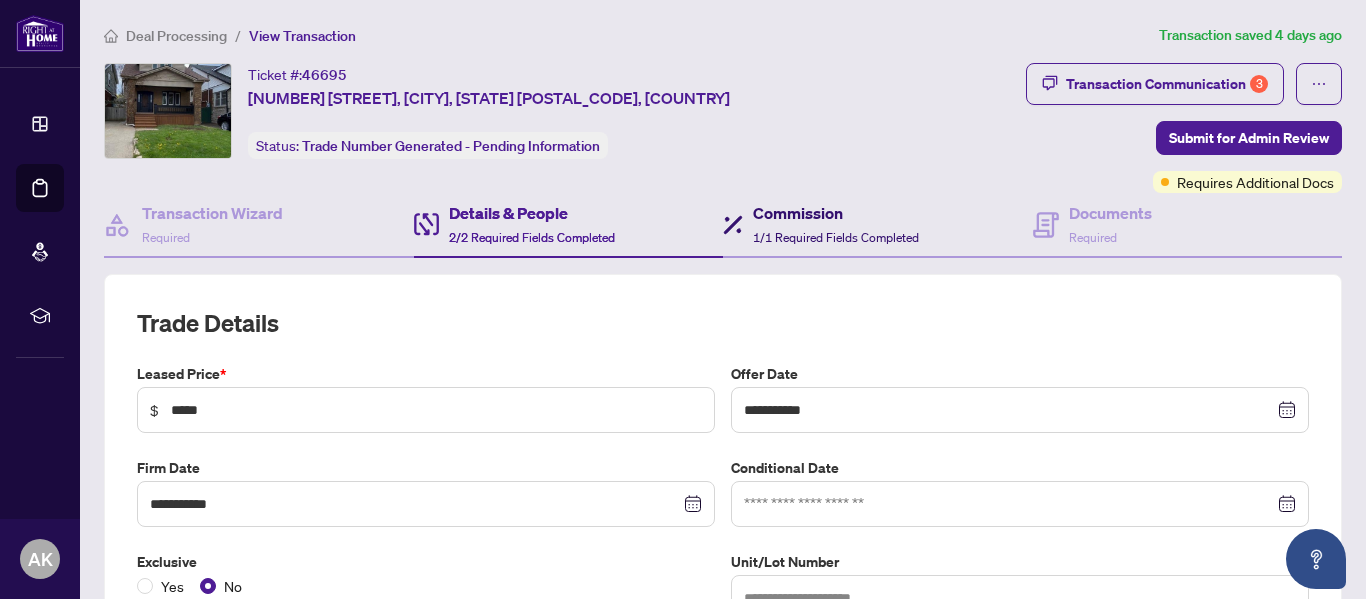 click on "Commission 1/1 Required Fields Completed" at bounding box center (836, 224) 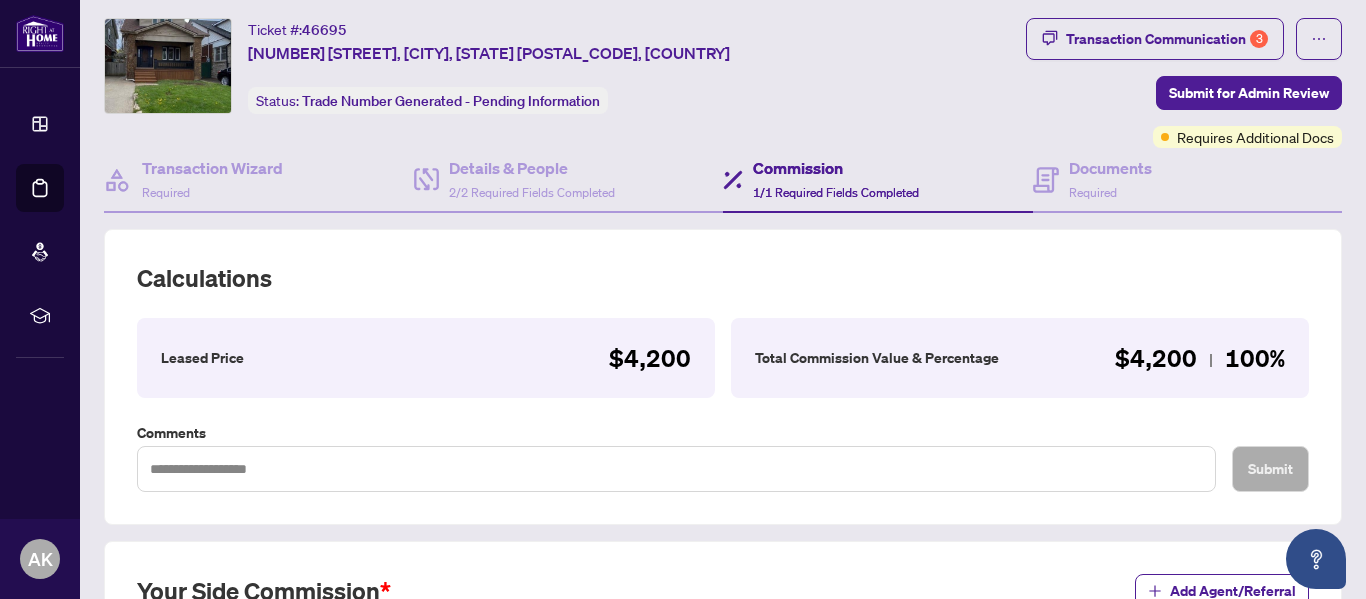 scroll, scrollTop: 0, scrollLeft: 0, axis: both 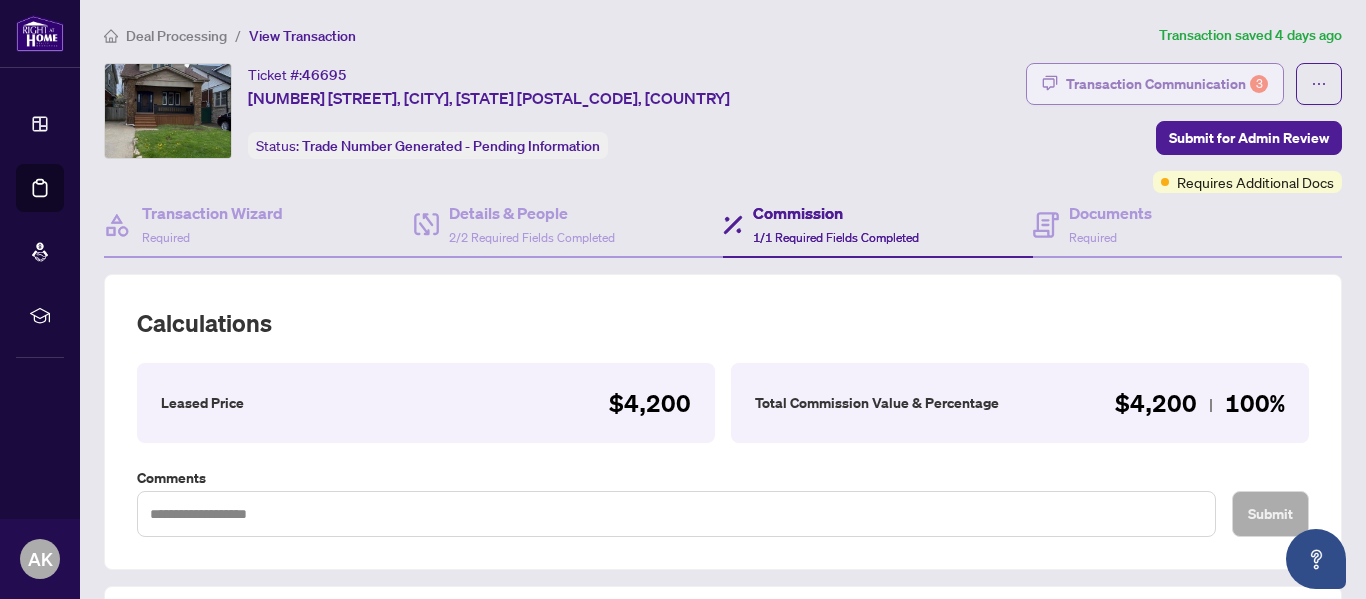 click on "Transaction Communication 3" at bounding box center [1167, 84] 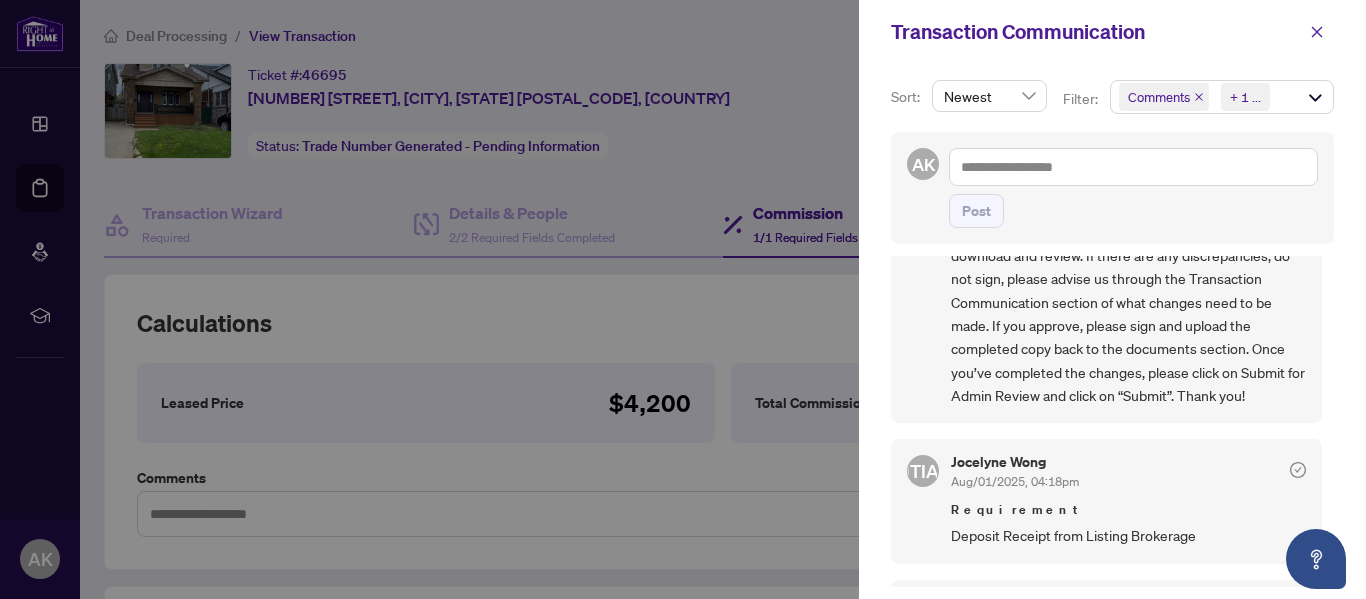 scroll, scrollTop: 113, scrollLeft: 0, axis: vertical 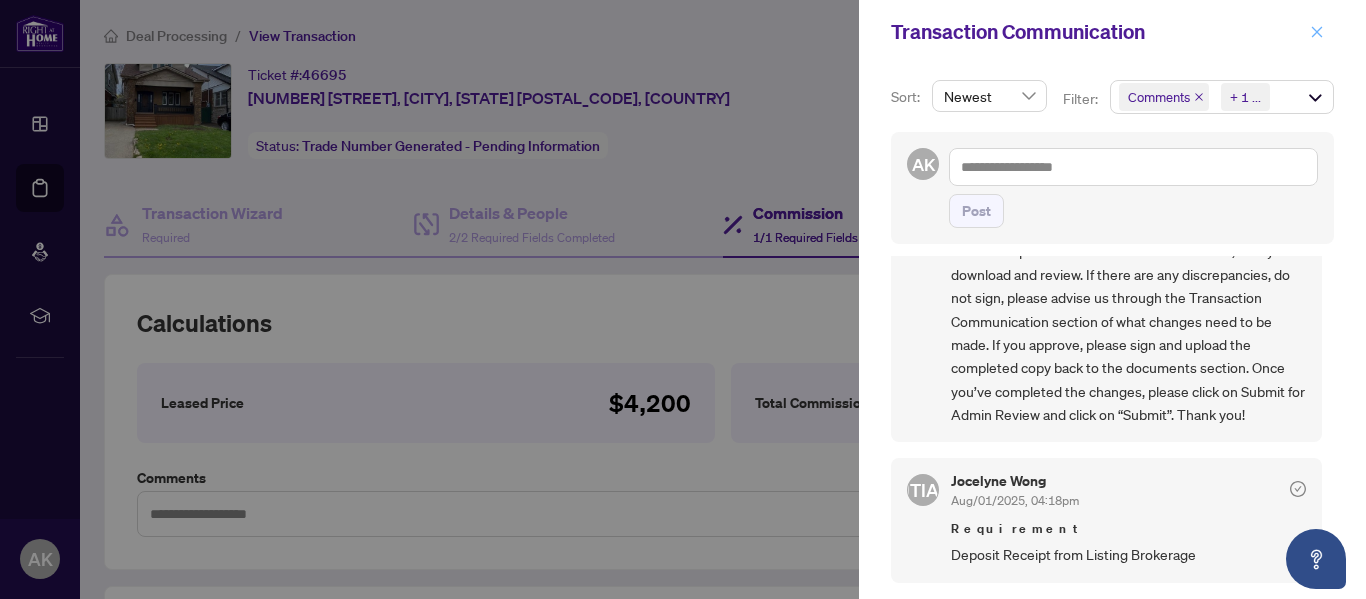 click 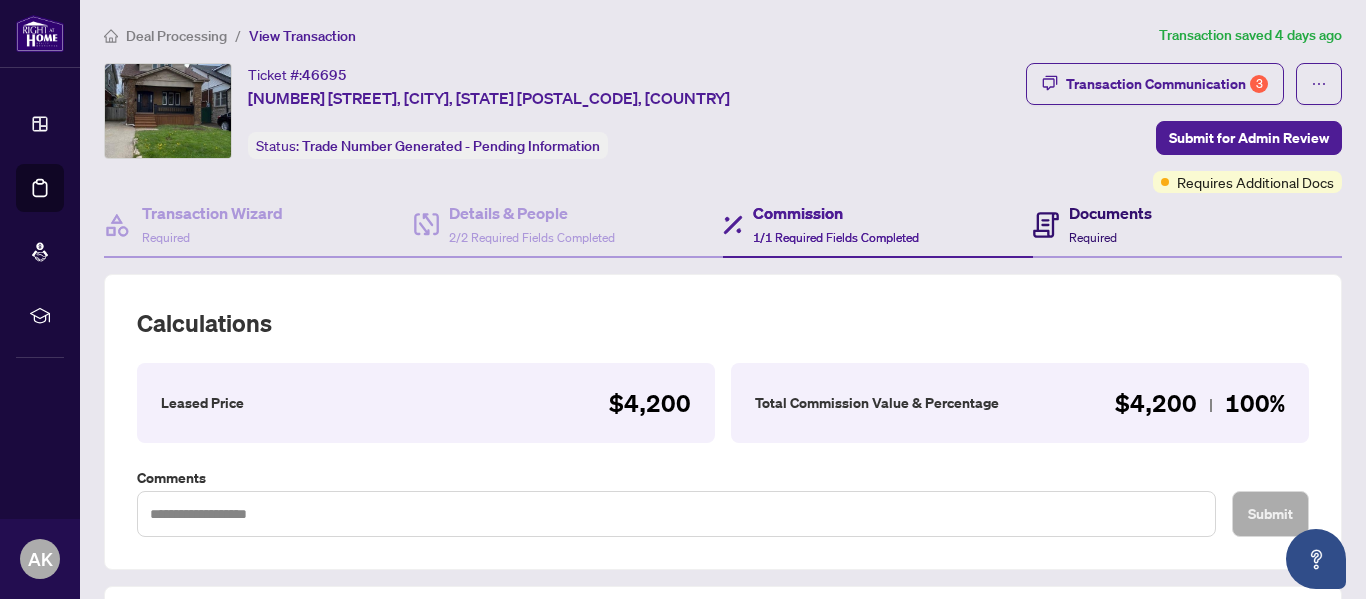 click on "Documents Required" at bounding box center [1110, 224] 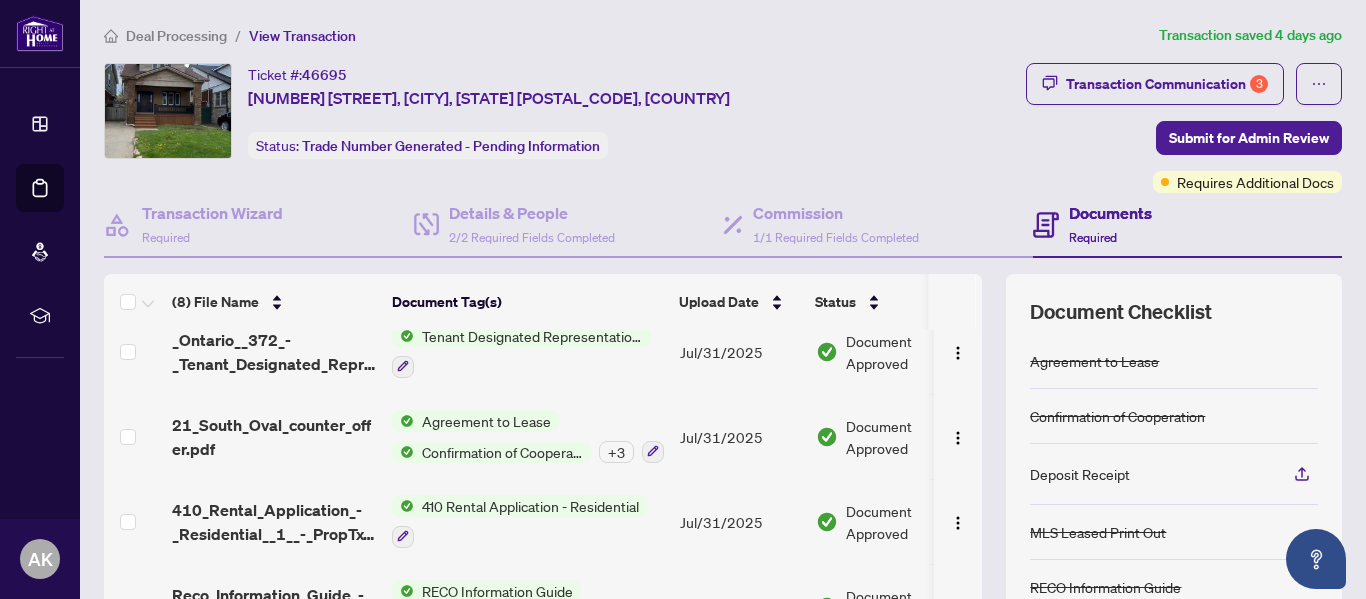 scroll, scrollTop: 381, scrollLeft: 0, axis: vertical 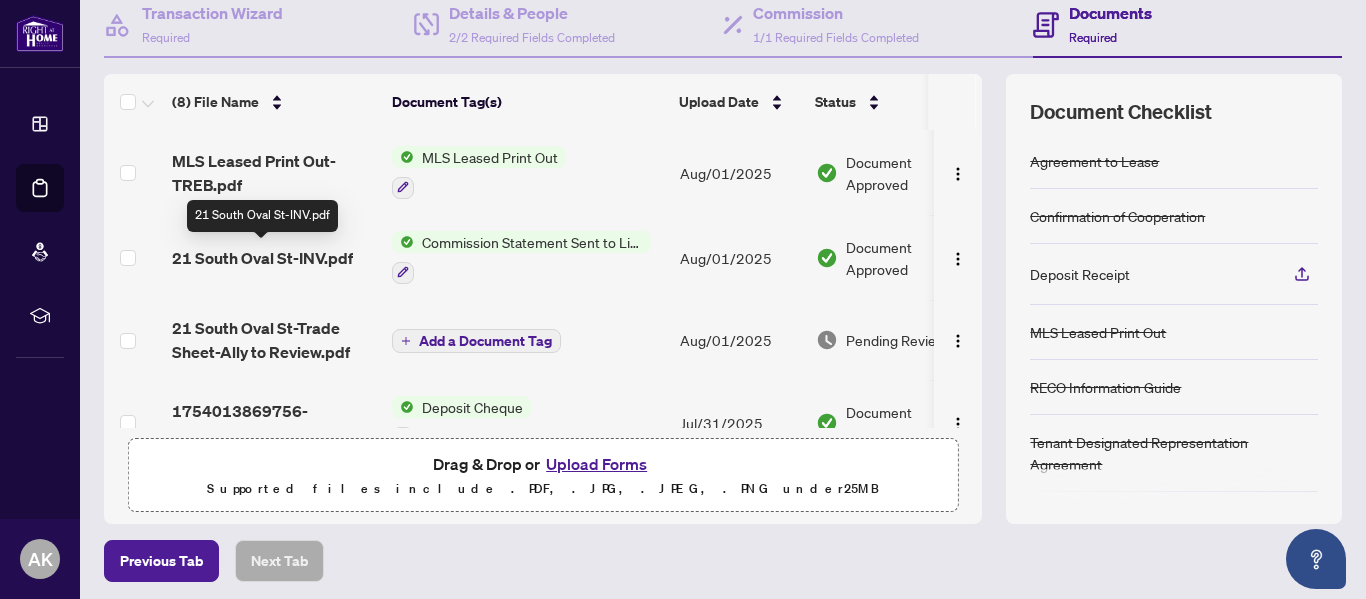 click on "21 South Oval St-INV.pdf" at bounding box center (262, 258) 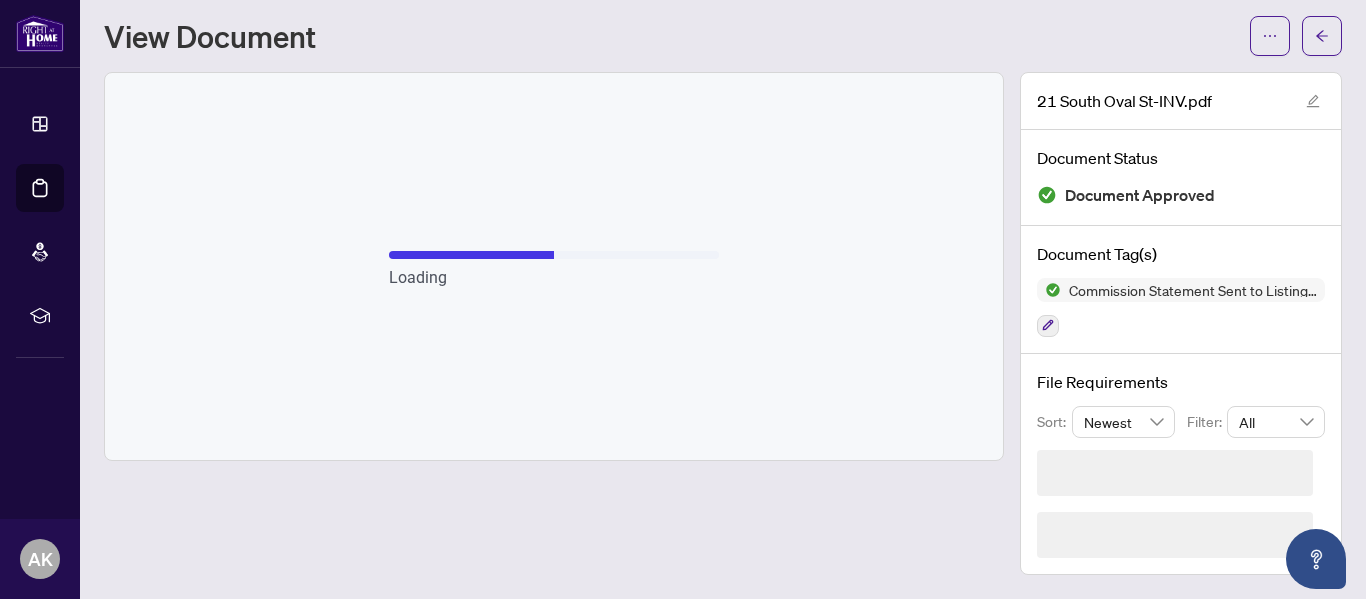 scroll, scrollTop: 0, scrollLeft: 0, axis: both 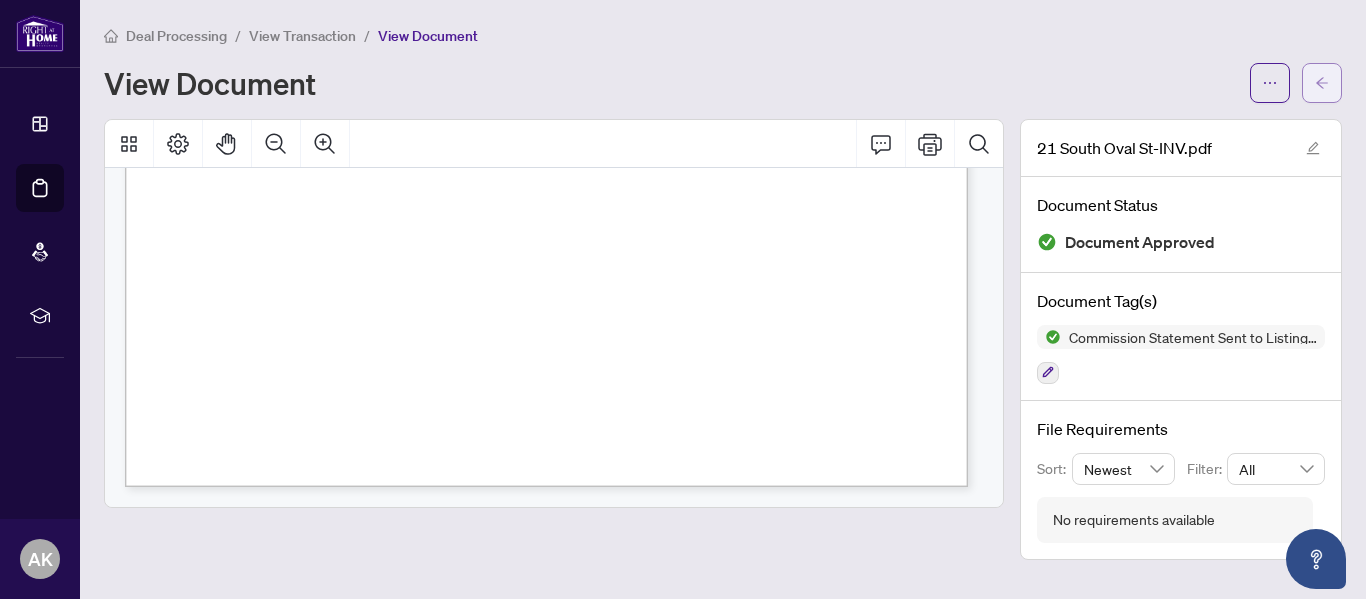 click at bounding box center (1322, 83) 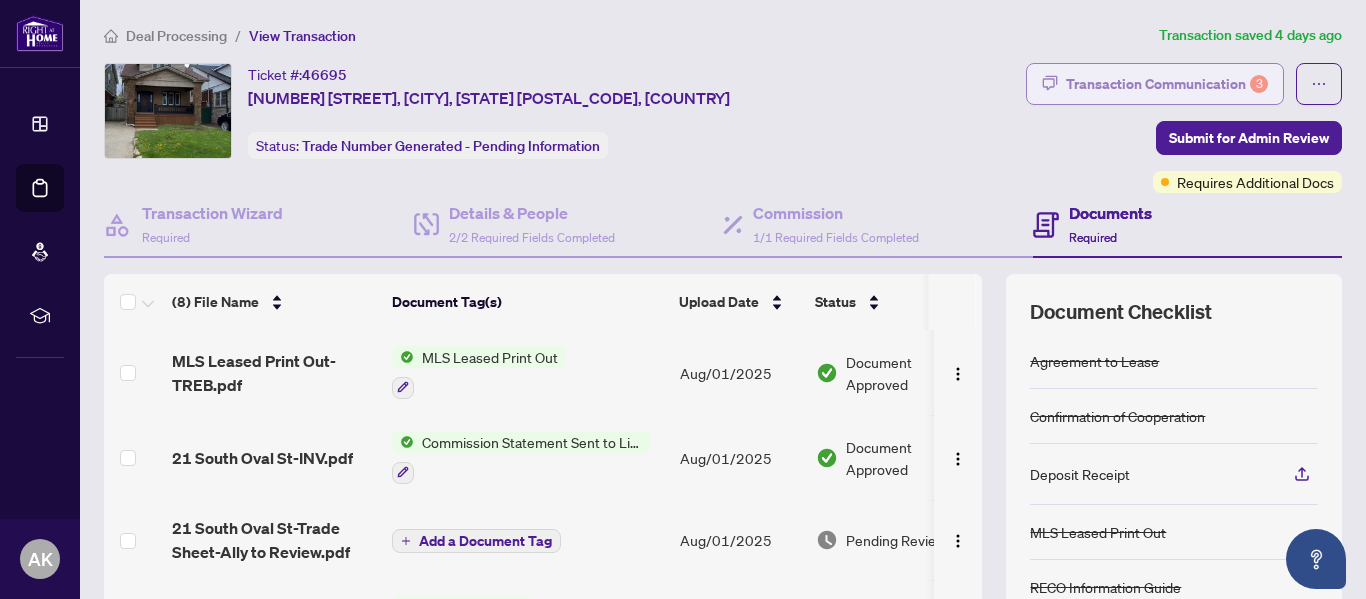 click on "Transaction Communication 3" at bounding box center [1167, 84] 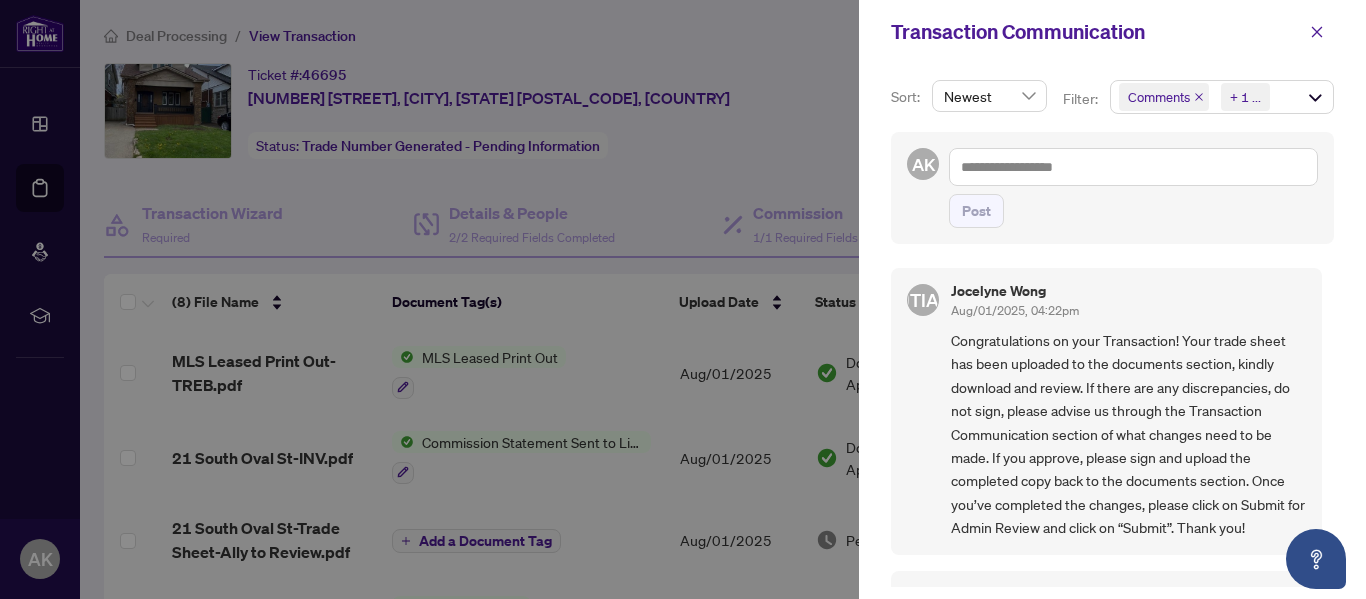 scroll, scrollTop: 100, scrollLeft: 0, axis: vertical 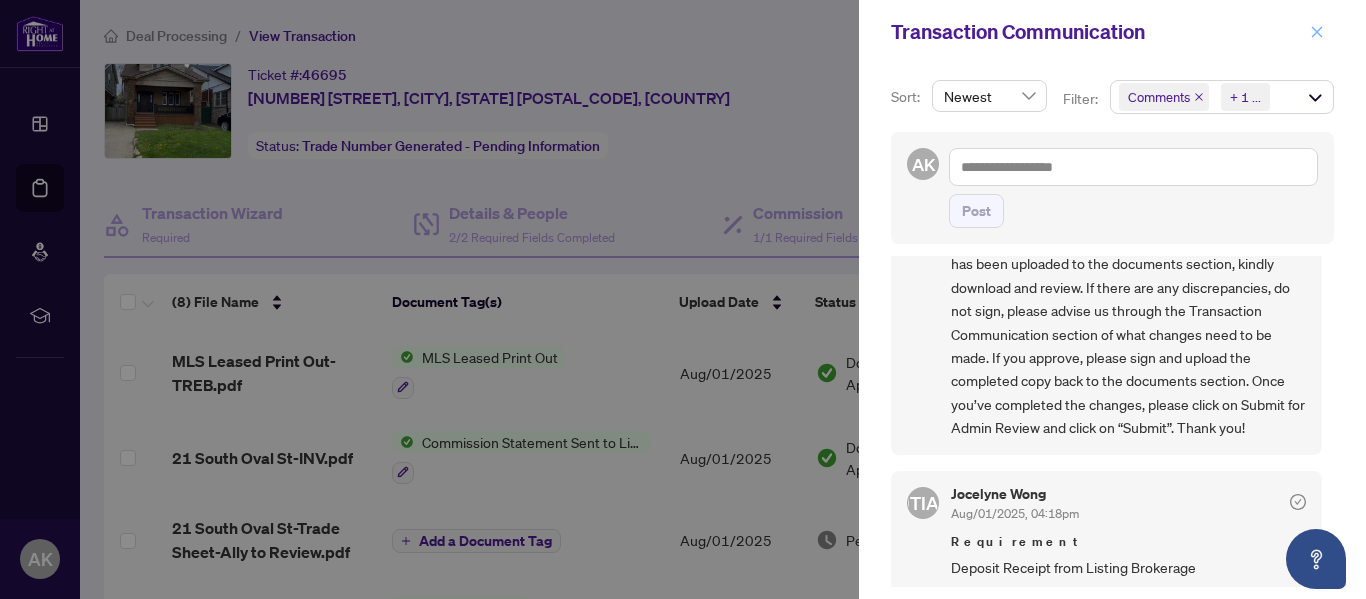 click 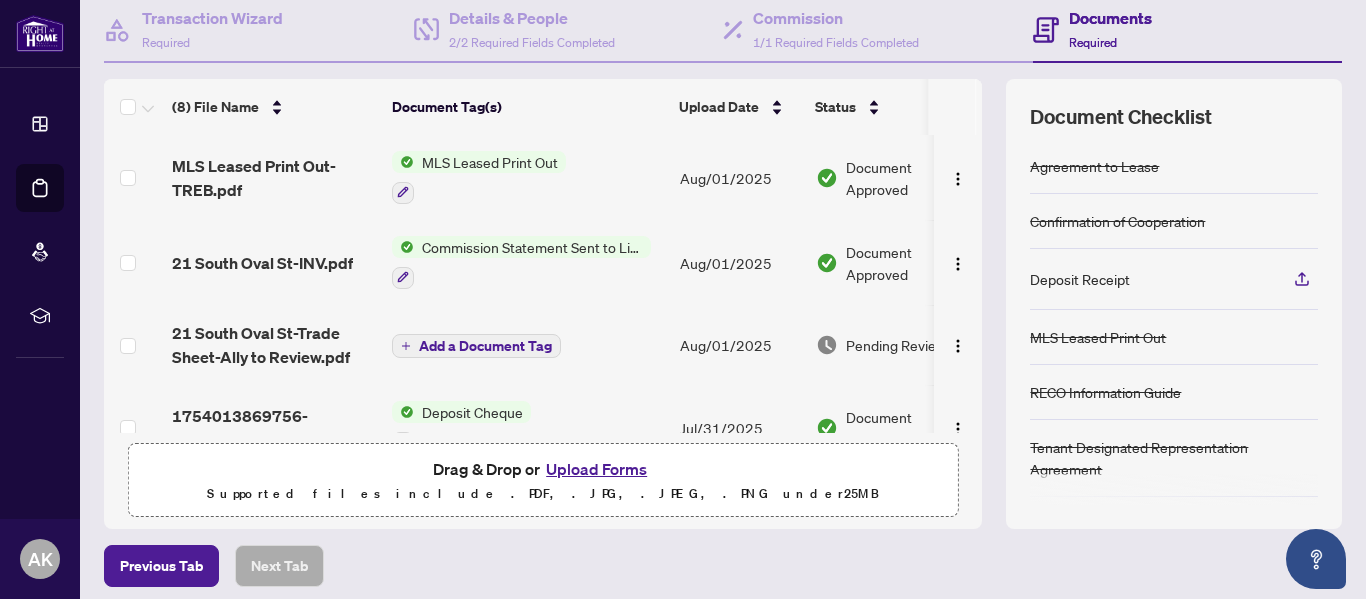 scroll, scrollTop: 200, scrollLeft: 0, axis: vertical 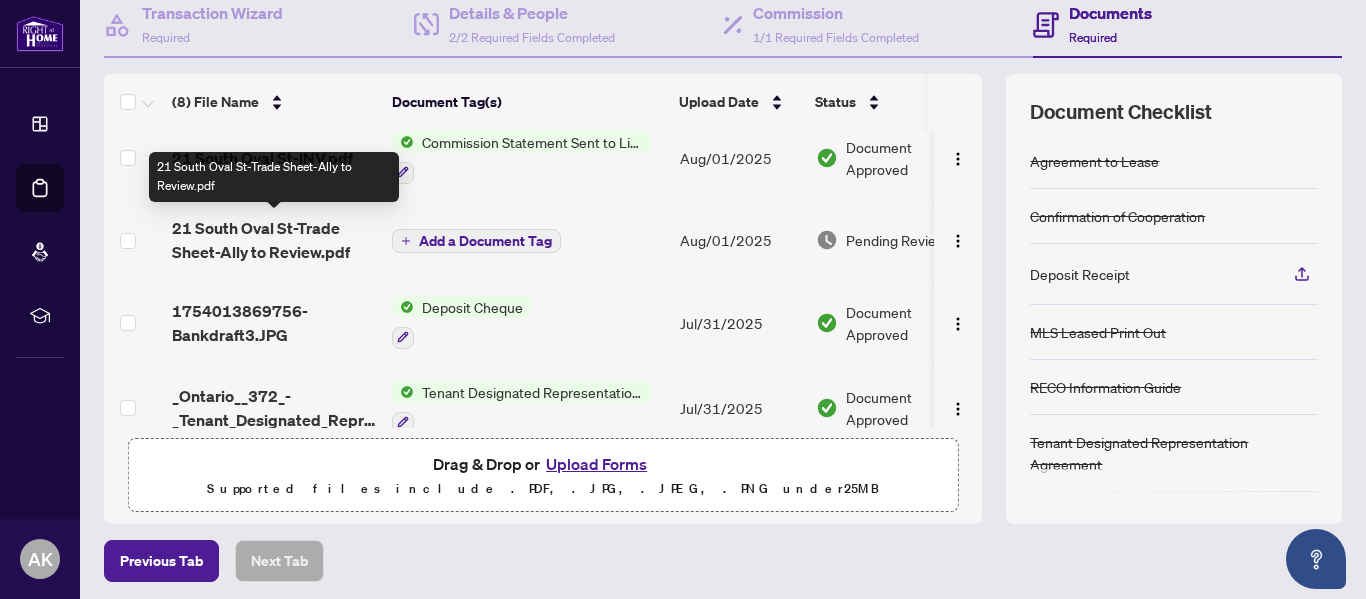 click on "21 South Oval St-Trade Sheet-Ally to Review.pdf" at bounding box center (274, 240) 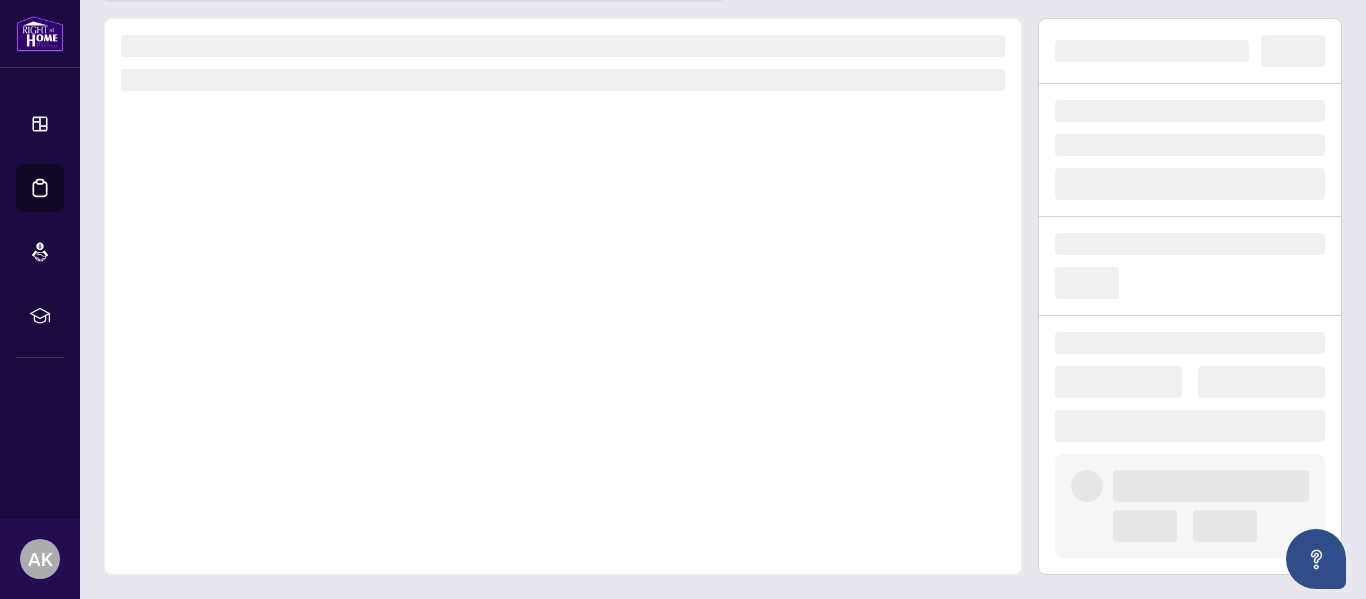 scroll, scrollTop: 0, scrollLeft: 0, axis: both 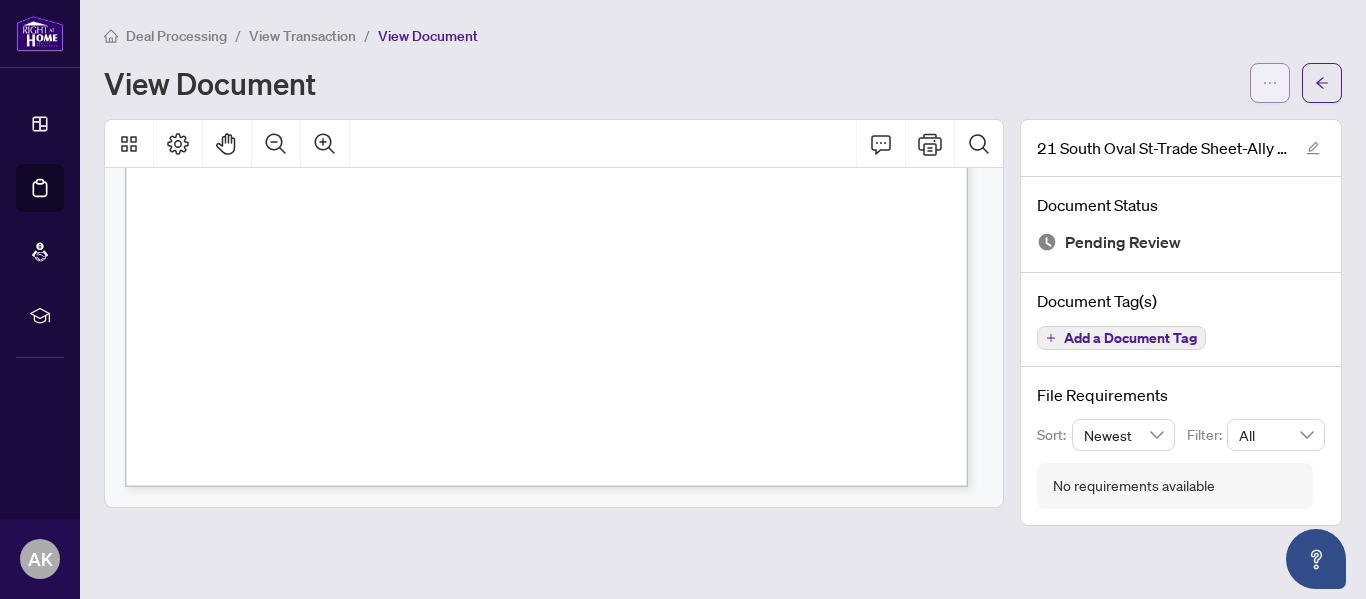 click 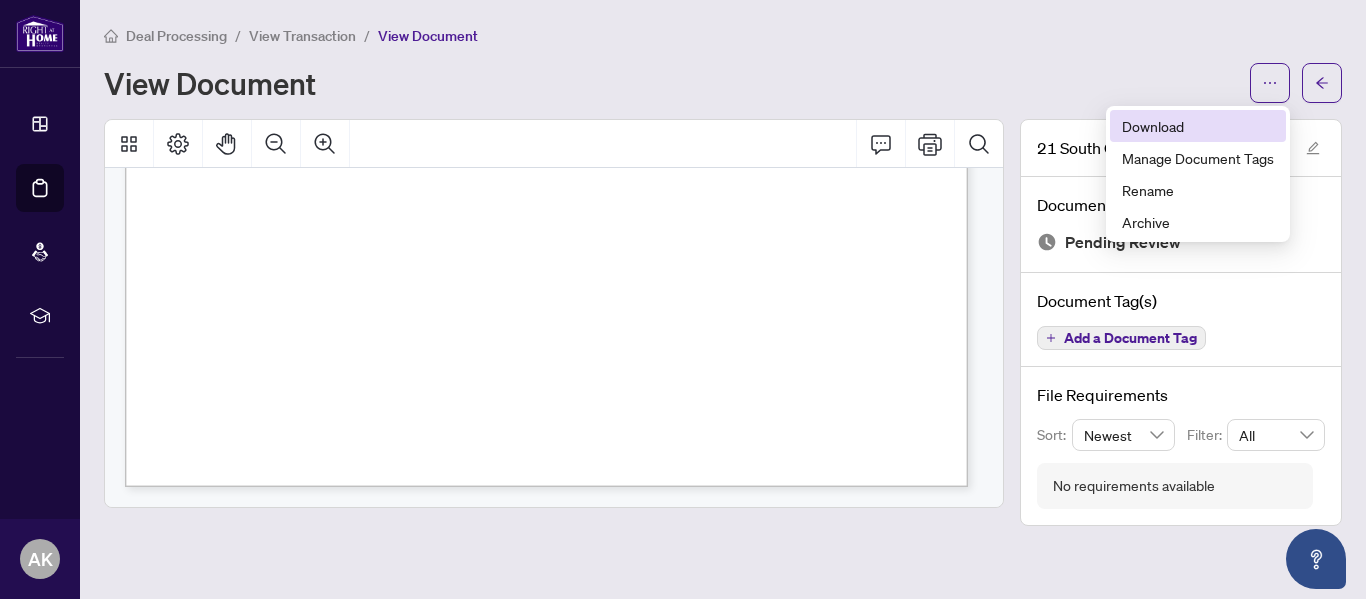 click on "Download" at bounding box center [1198, 126] 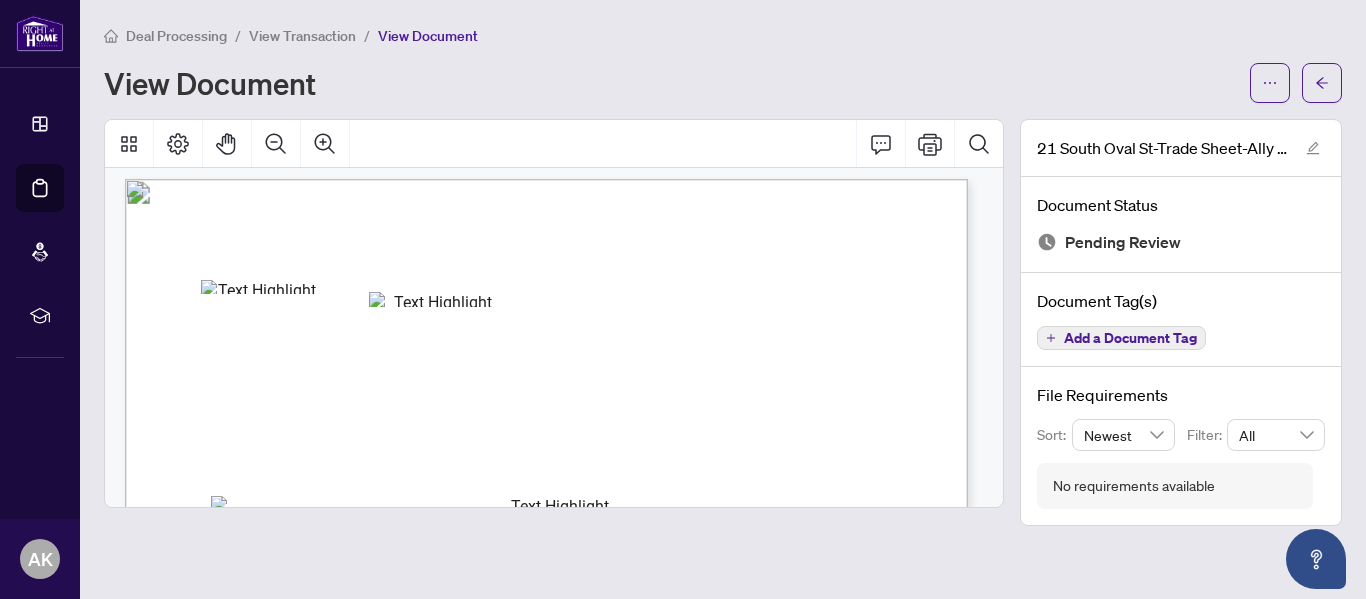 scroll, scrollTop: 0, scrollLeft: 0, axis: both 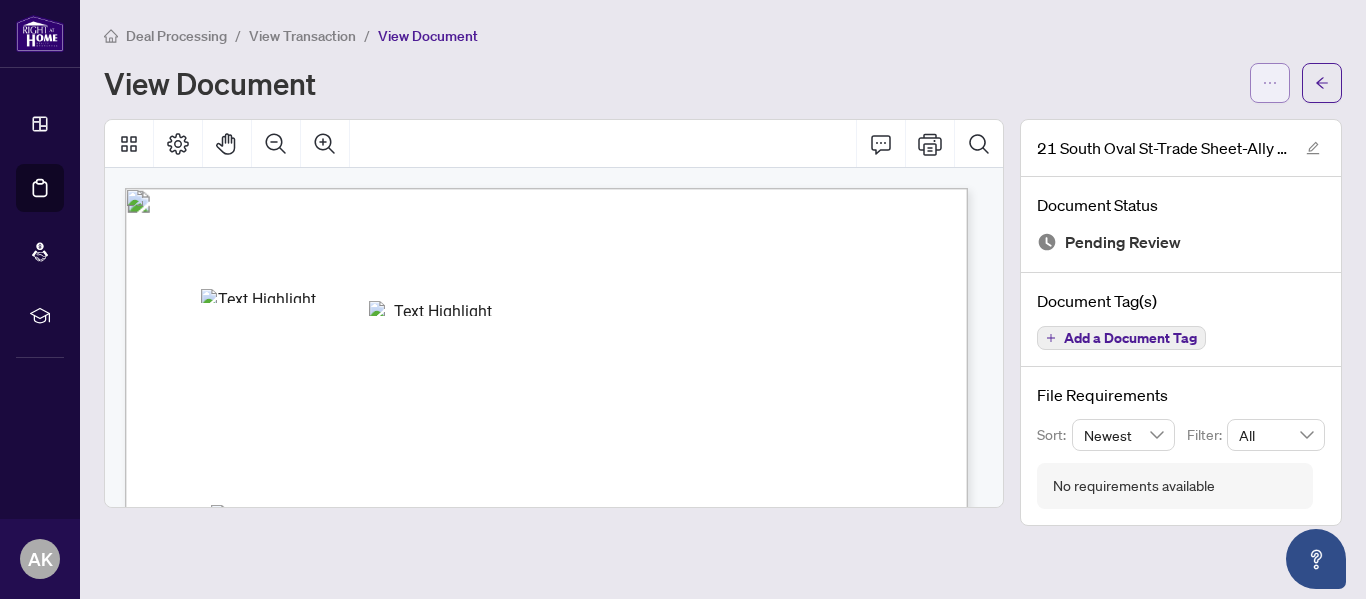 click 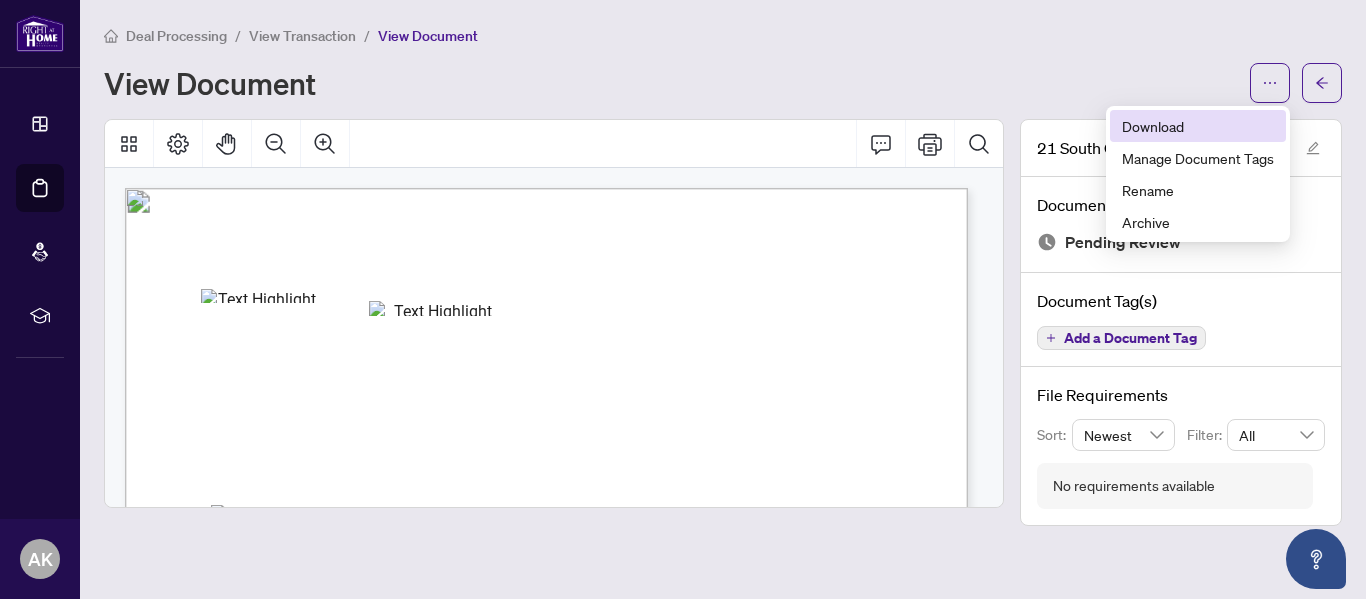 click on "Download" at bounding box center (1198, 126) 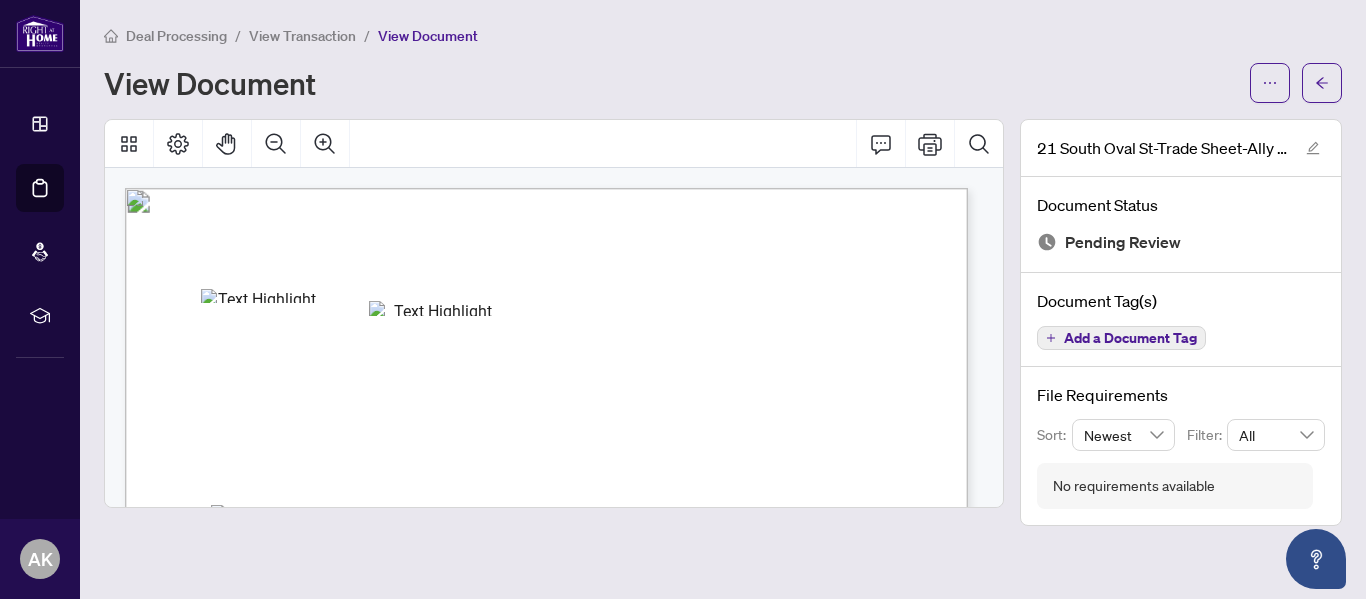 click on "View Transaction" at bounding box center (302, 36) 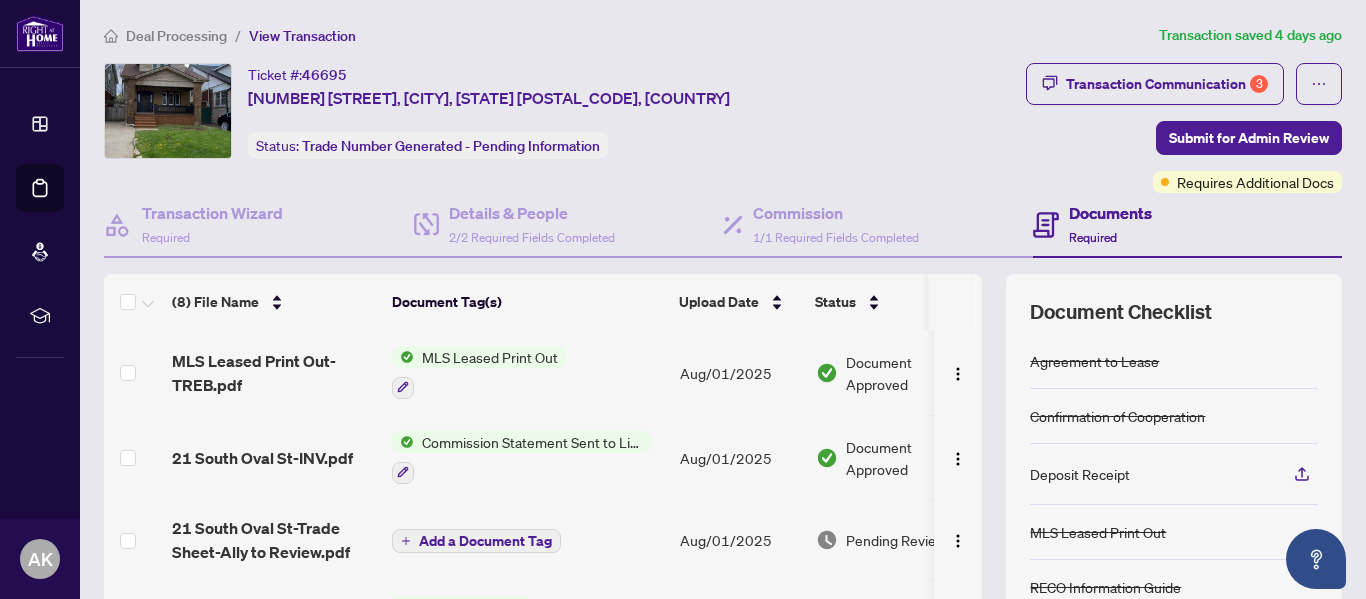 scroll, scrollTop: 100, scrollLeft: 0, axis: vertical 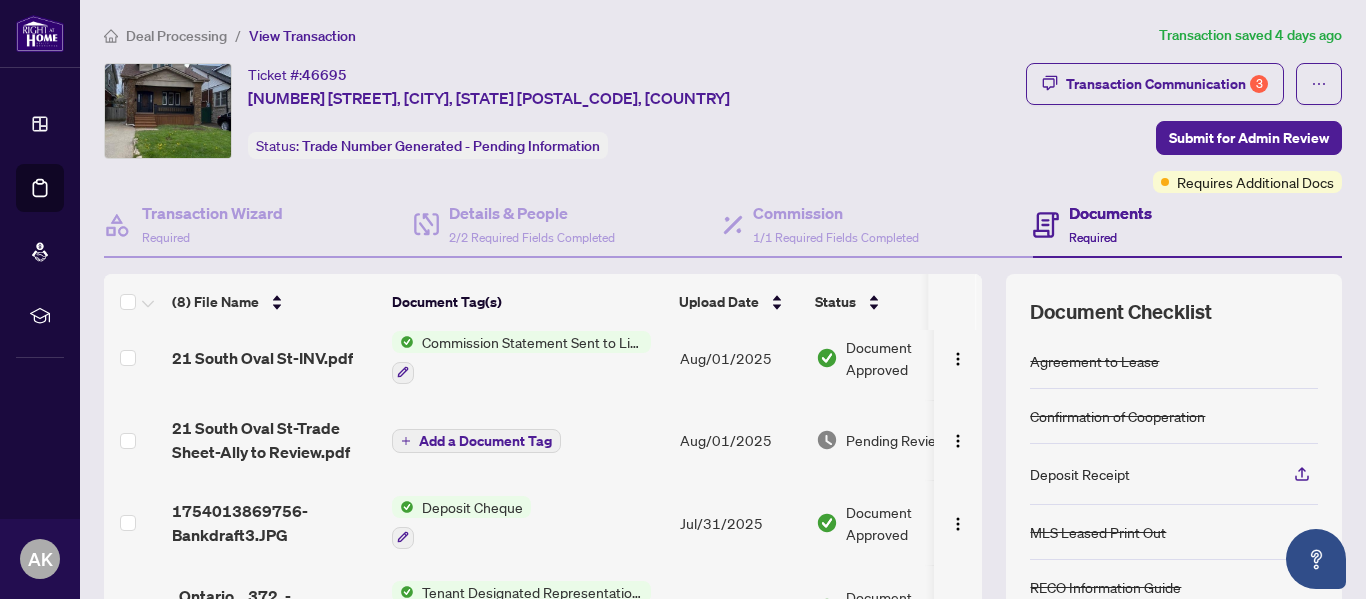 click on "Add a Document Tag" at bounding box center [485, 441] 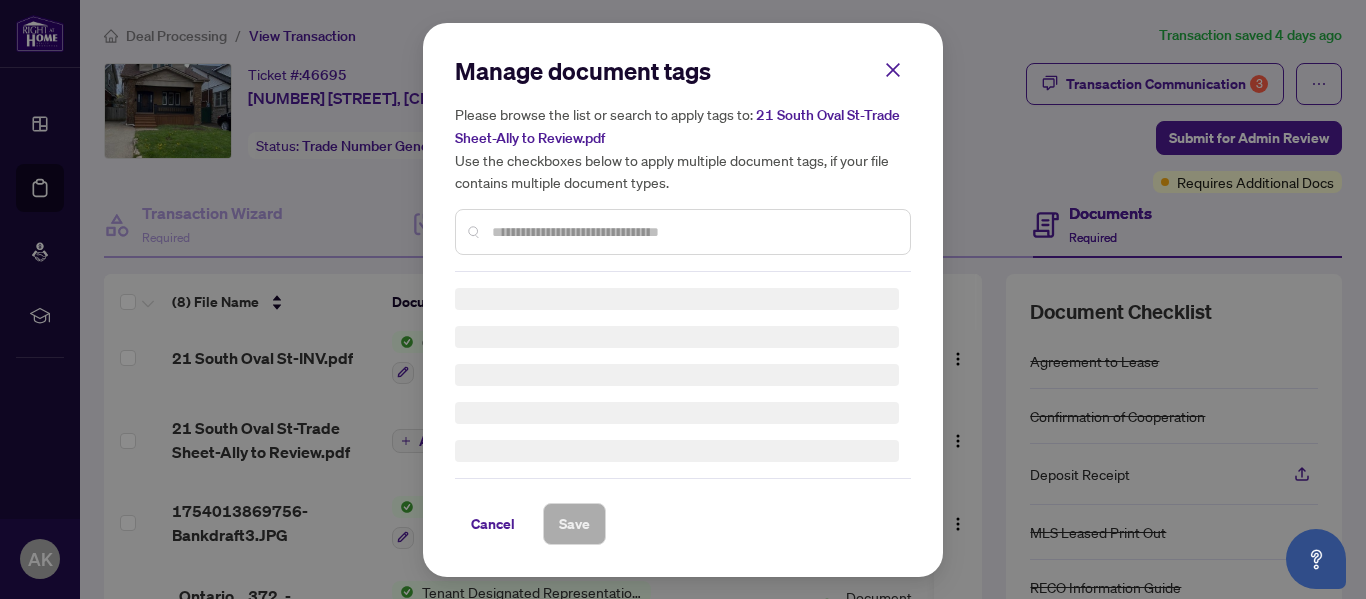 click at bounding box center [693, 232] 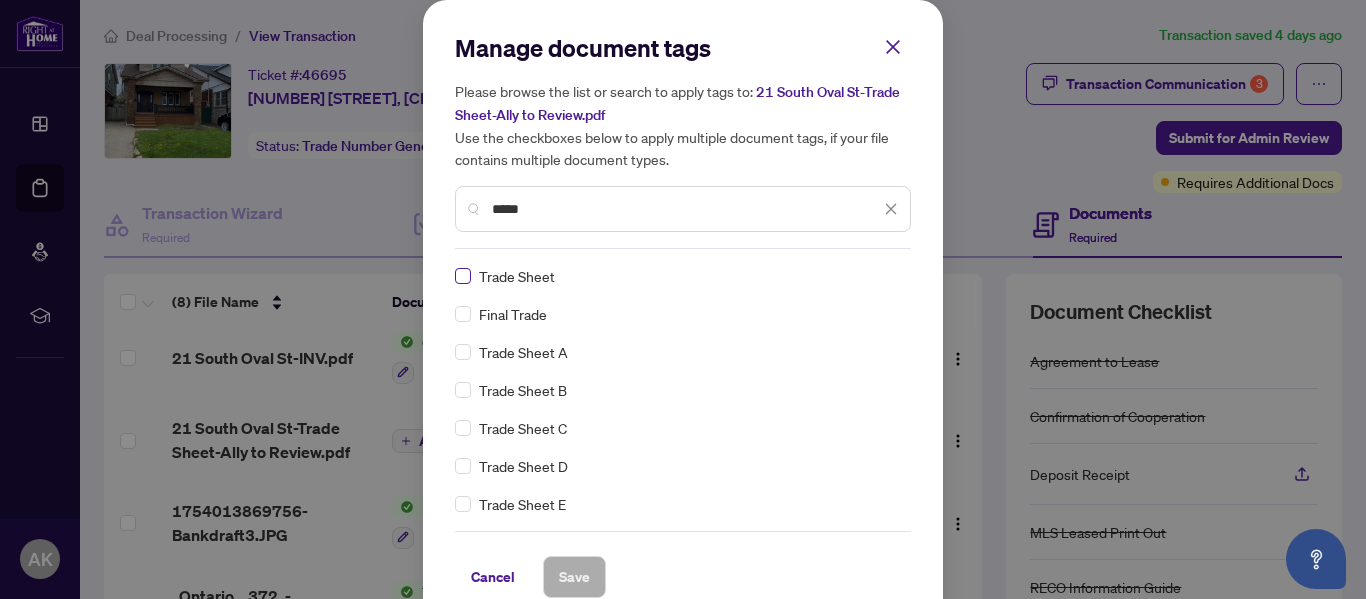 type on "*****" 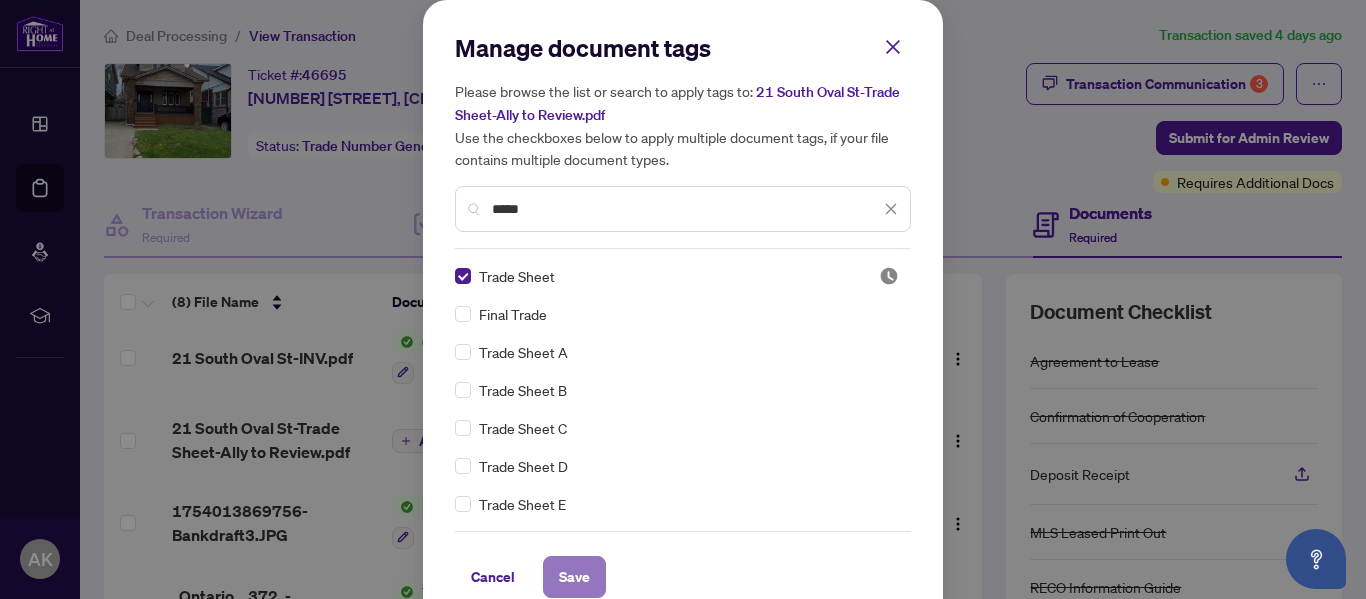 click on "Save" at bounding box center (574, 577) 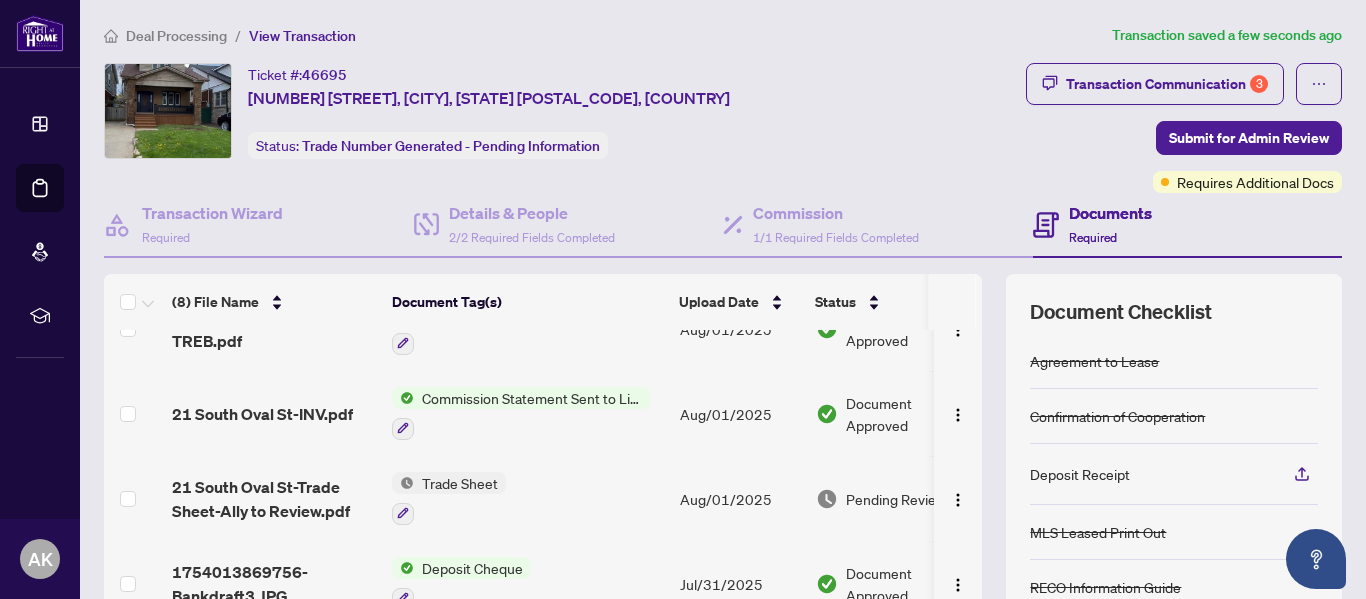 scroll, scrollTop: 0, scrollLeft: 0, axis: both 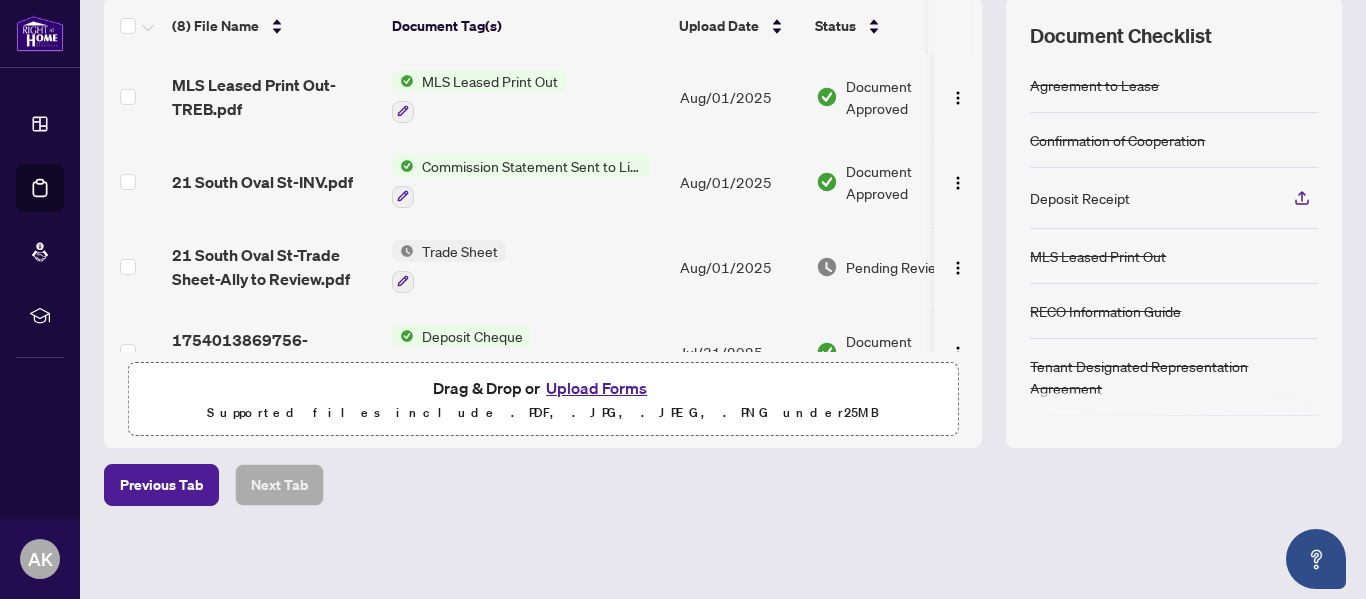click on "Upload Forms" at bounding box center [596, 388] 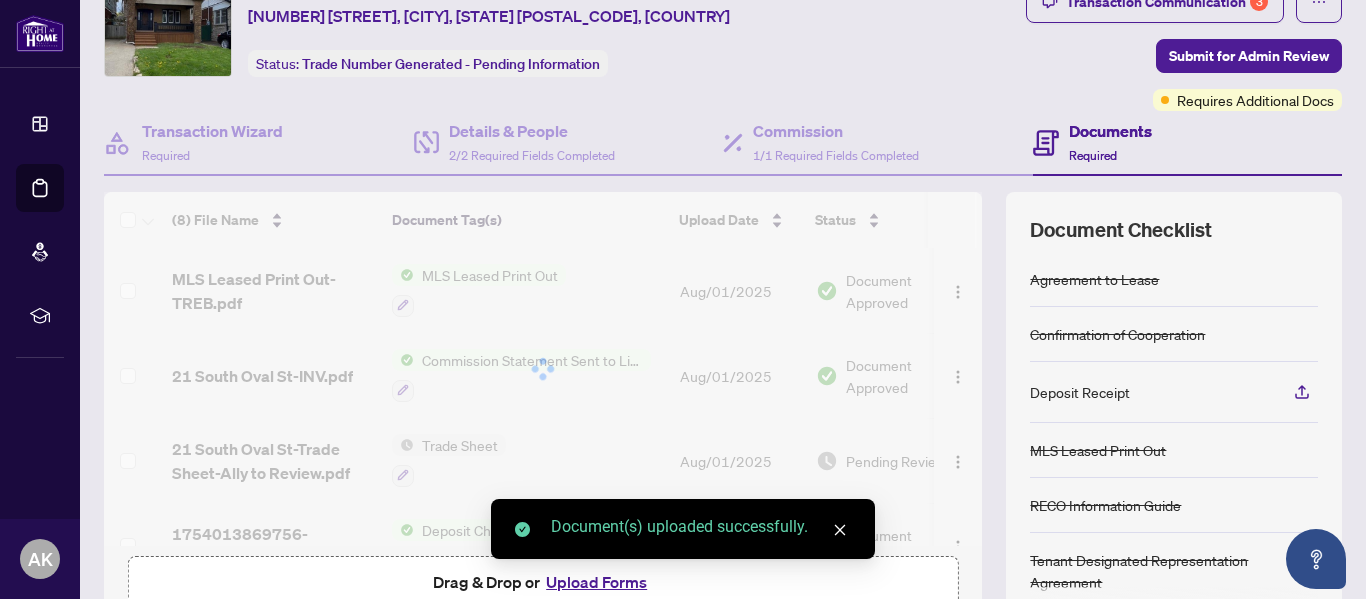 scroll, scrollTop: 0, scrollLeft: 0, axis: both 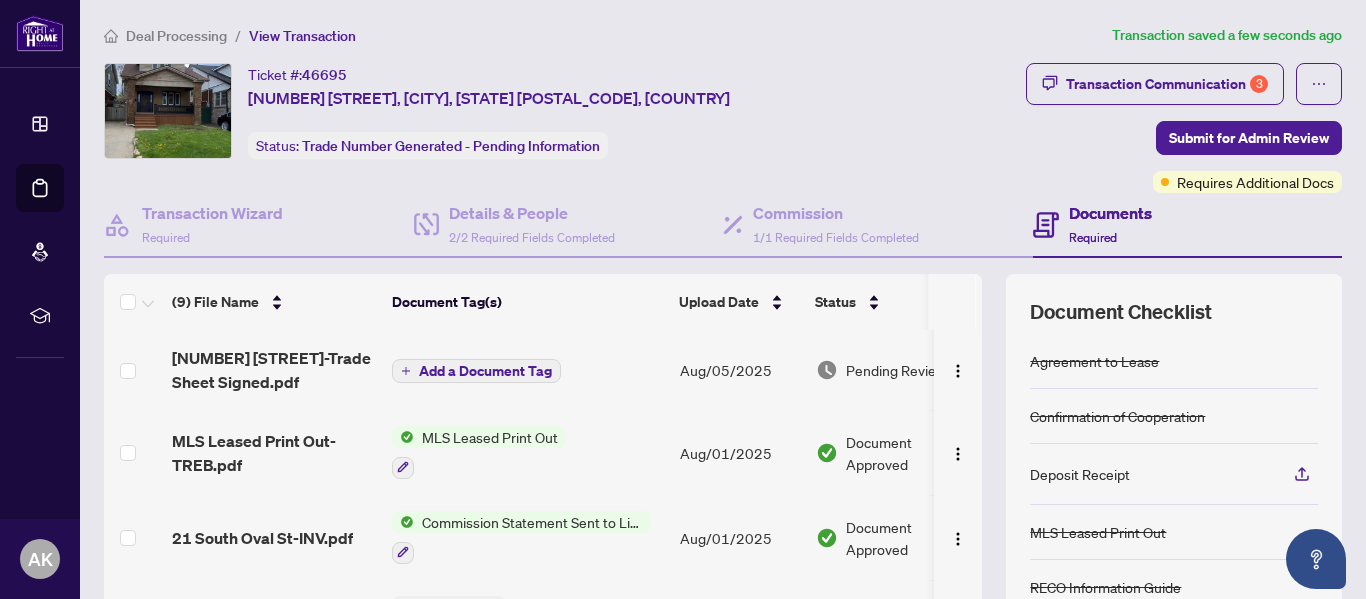click on "Add a Document Tag" at bounding box center (485, 371) 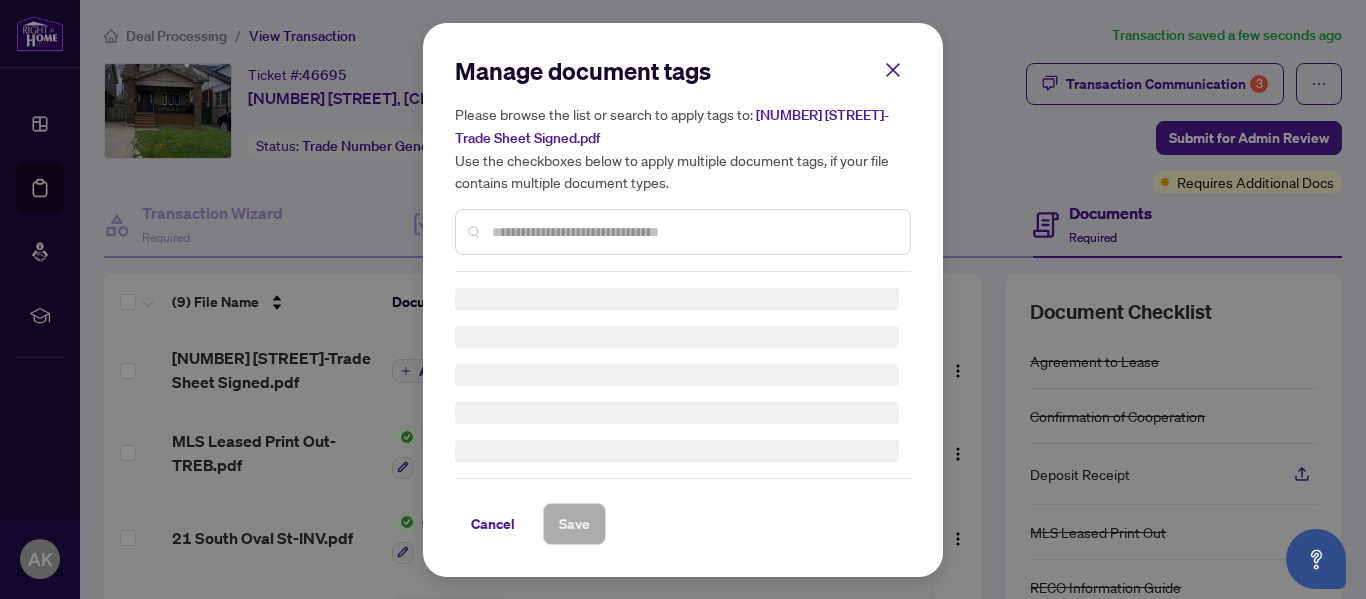 drag, startPoint x: 527, startPoint y: 230, endPoint x: 546, endPoint y: 228, distance: 19.104973 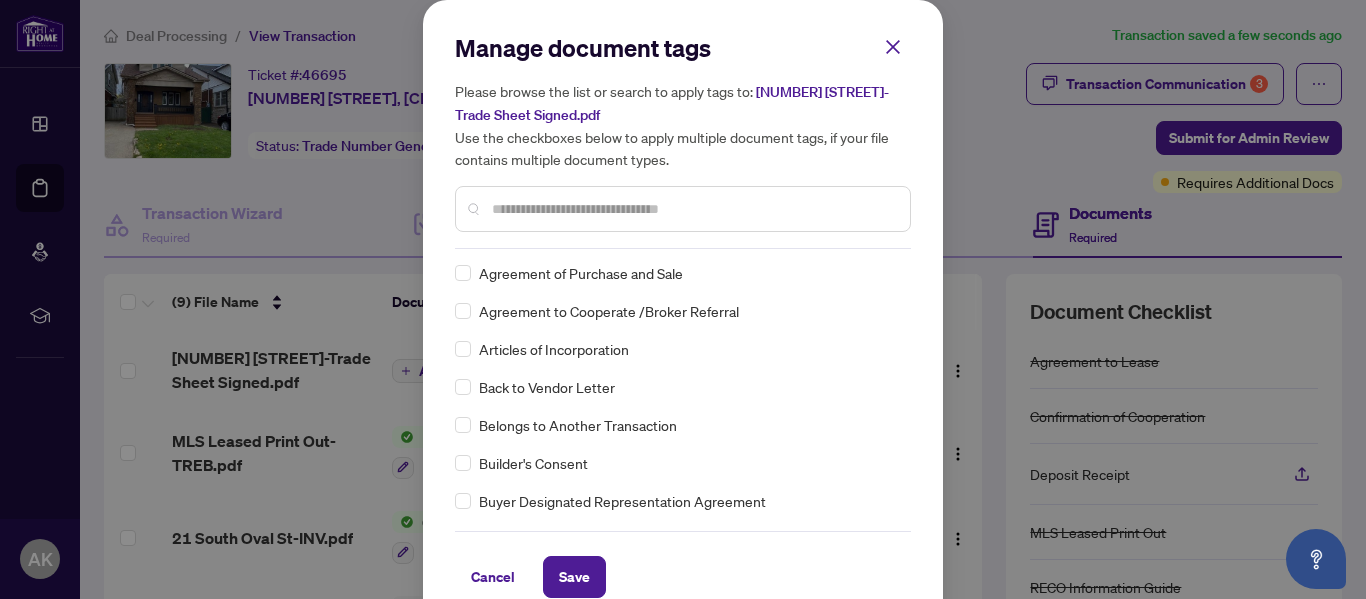 scroll, scrollTop: 0, scrollLeft: 0, axis: both 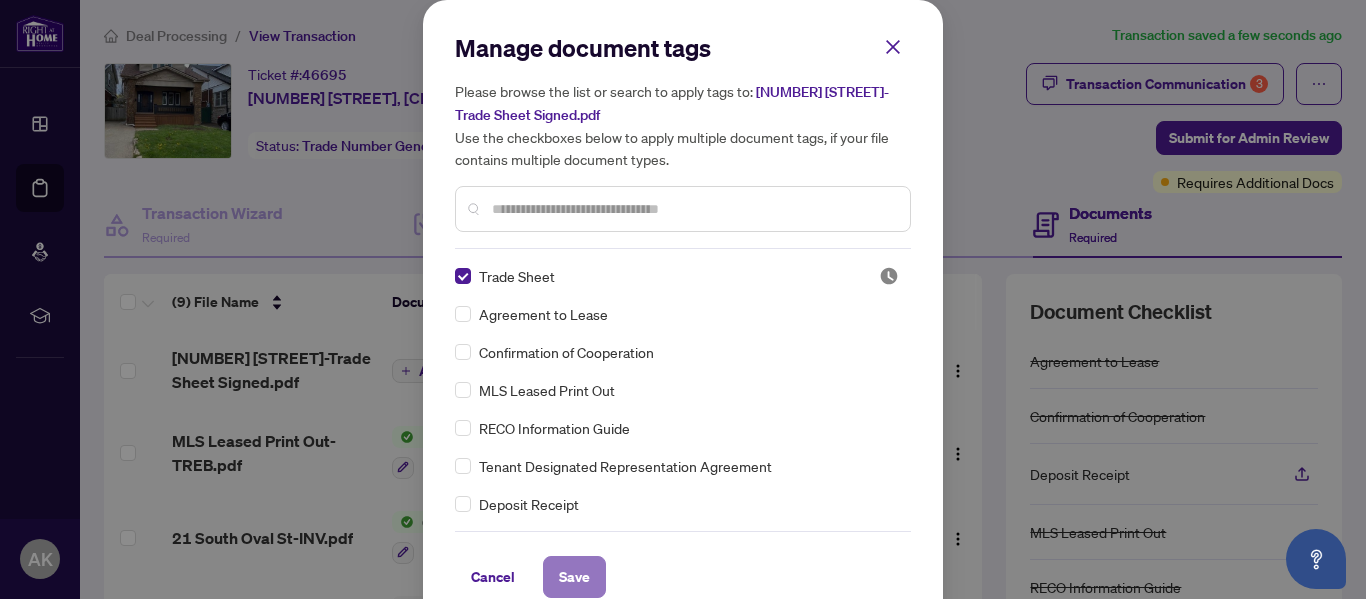 click on "Save" at bounding box center [574, 577] 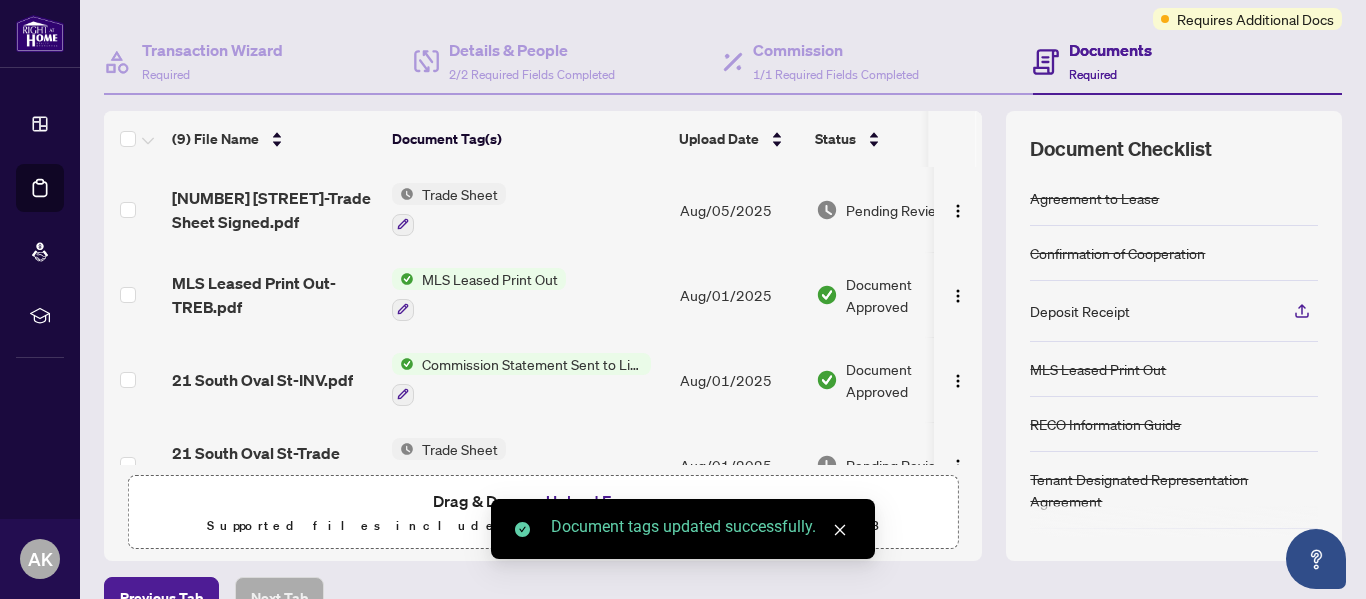 scroll, scrollTop: 200, scrollLeft: 0, axis: vertical 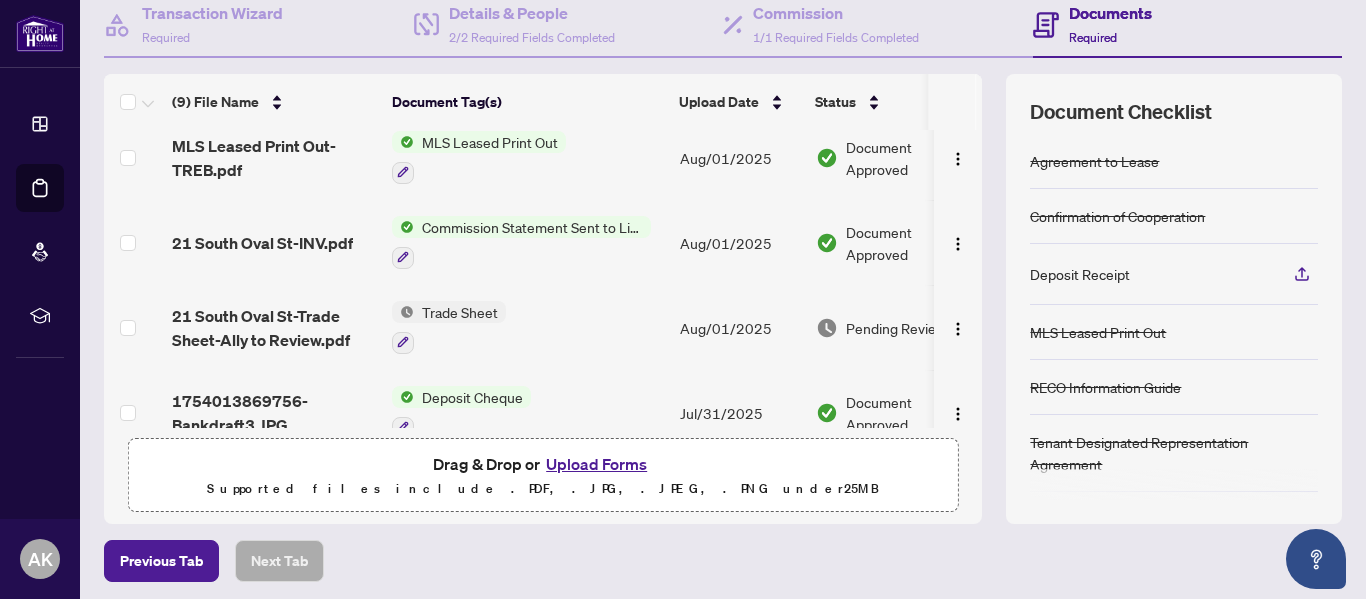 click on "Trade Sheet" at bounding box center (460, 312) 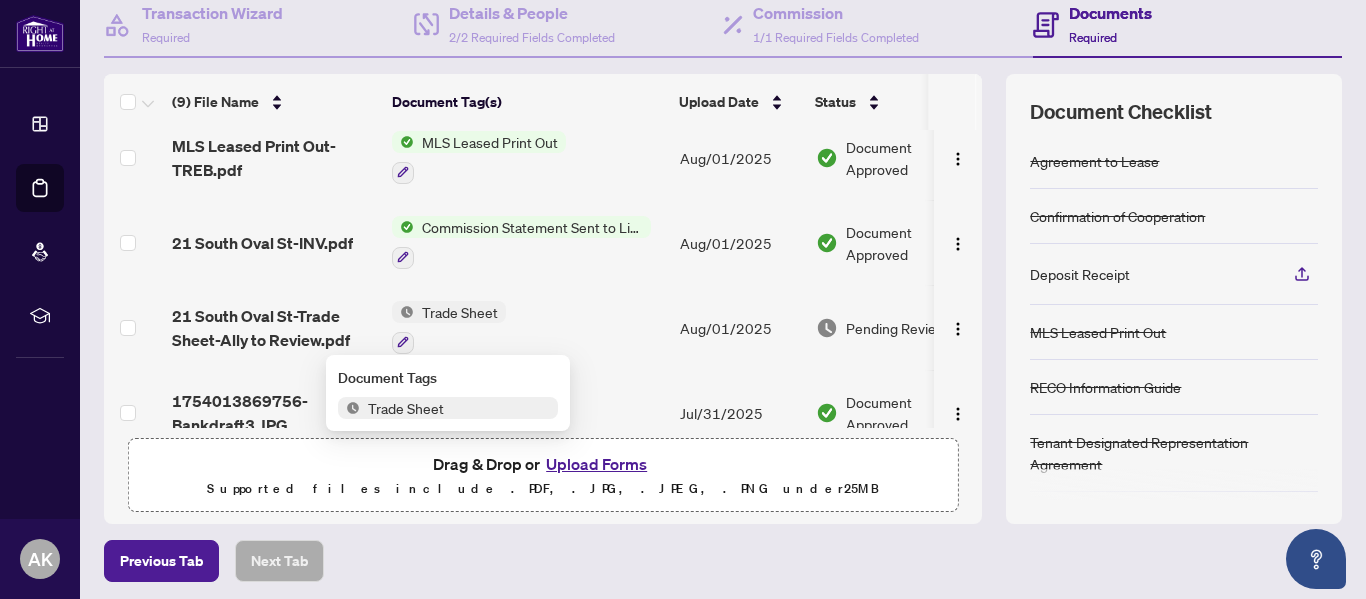 click on "Trade Sheet" at bounding box center [406, 408] 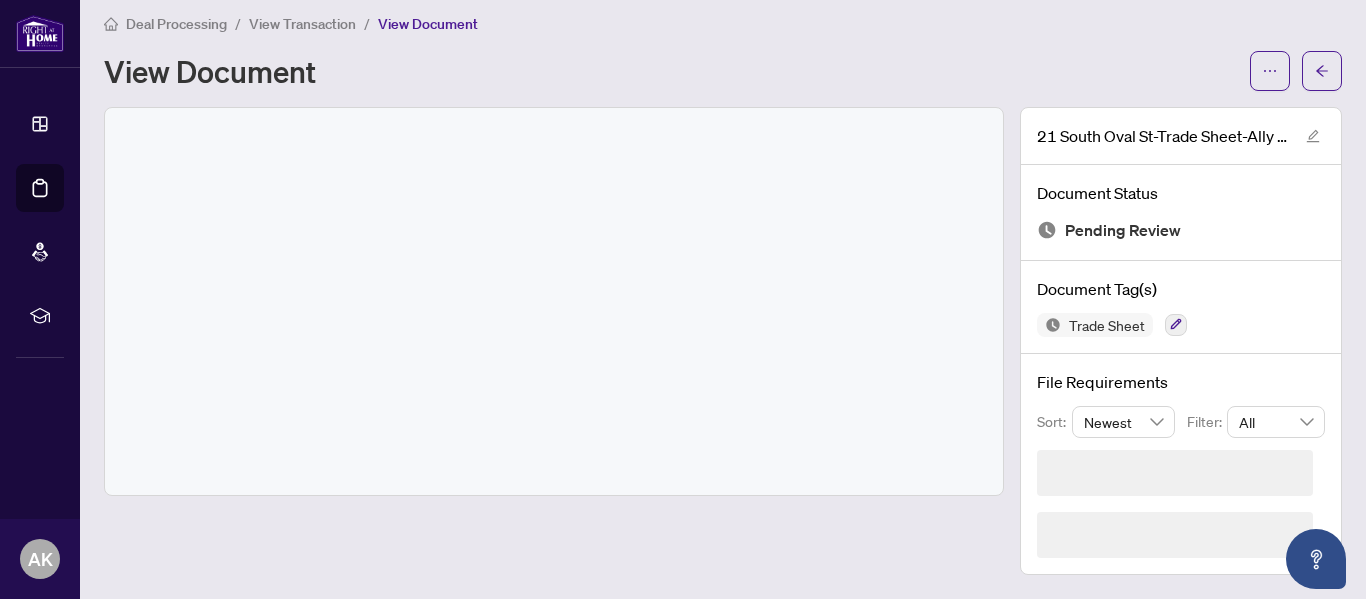 scroll, scrollTop: 0, scrollLeft: 0, axis: both 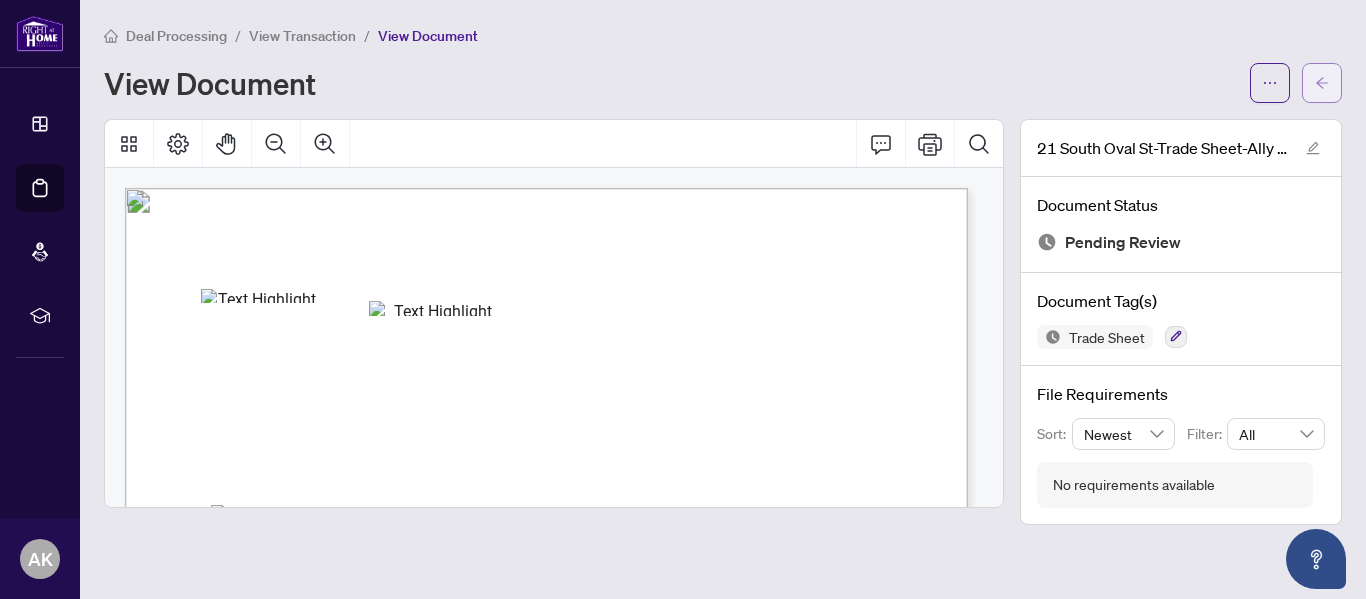 click 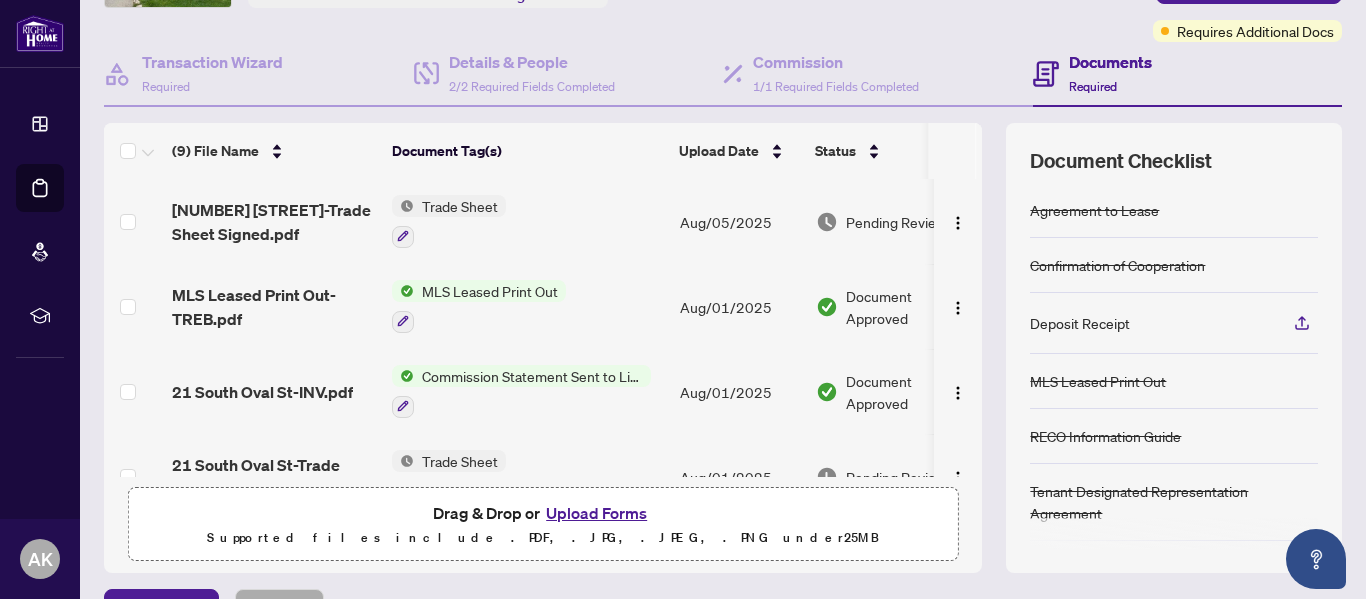 scroll, scrollTop: 200, scrollLeft: 0, axis: vertical 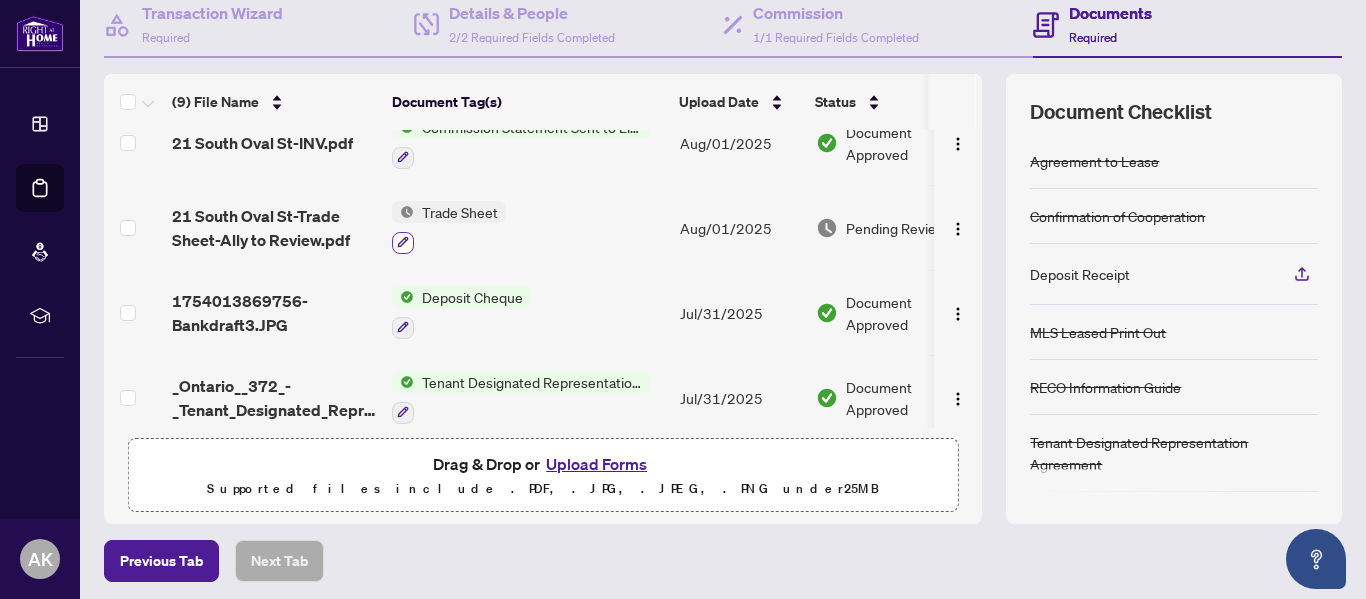 click 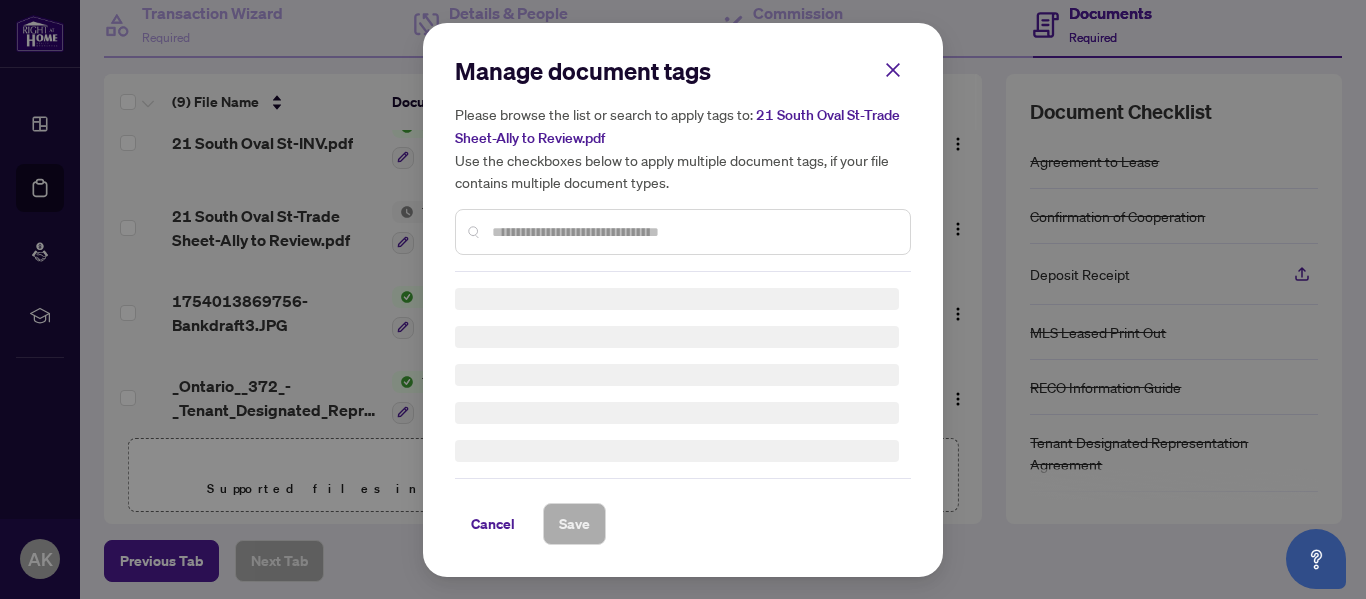 click on "Manage document tags Please browse the list or search to apply tags to: [NUMBER] [STREET]-Trade Sheet-Ally to Review.pdf Use the checkboxes below to apply multiple document tags, if your file contains multiple document types. Cancel Save Cancel OK" at bounding box center [683, 163] 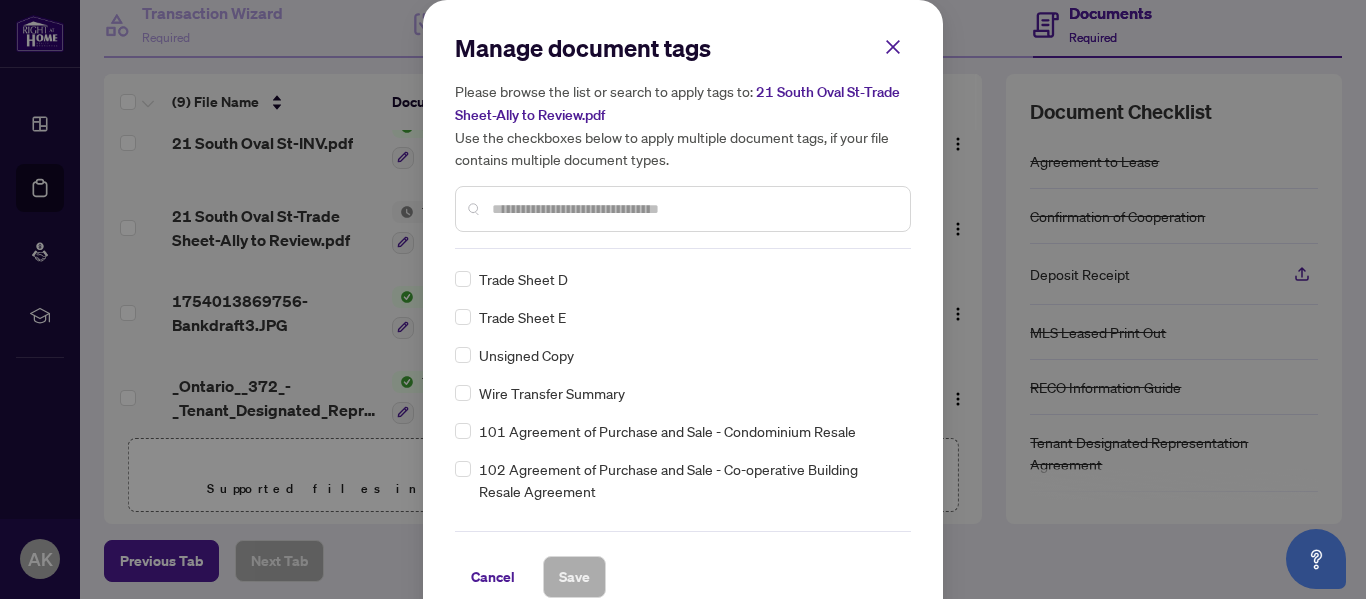 scroll, scrollTop: 4700, scrollLeft: 0, axis: vertical 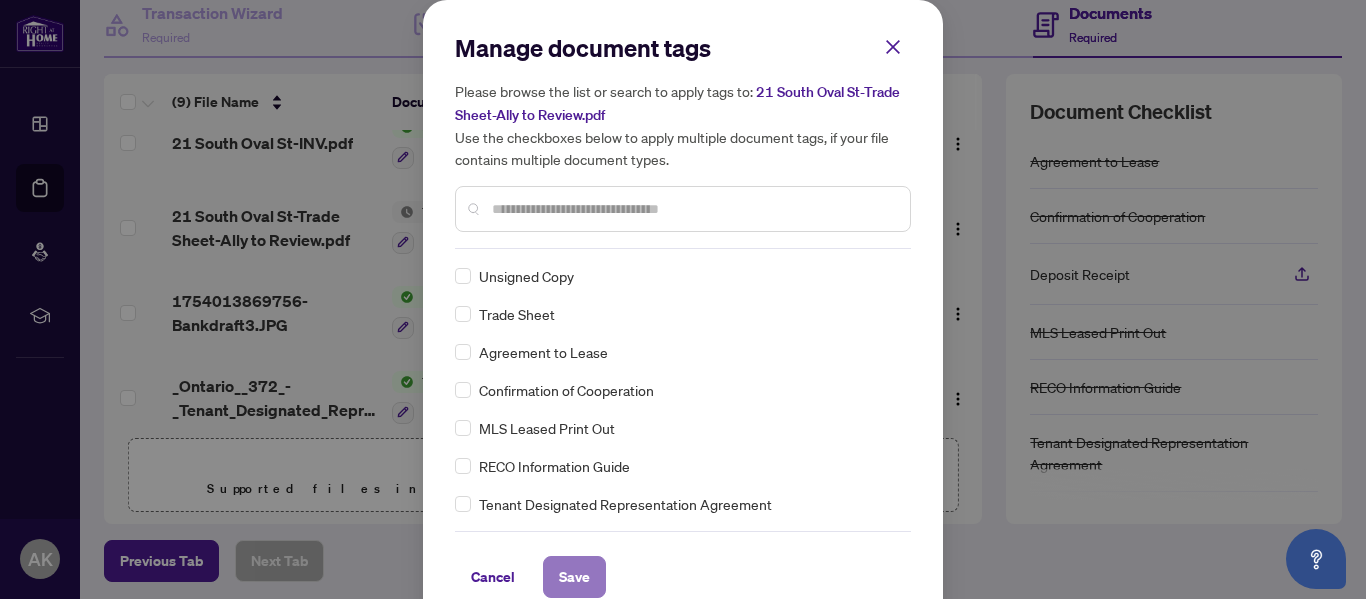 click on "Save" at bounding box center (574, 577) 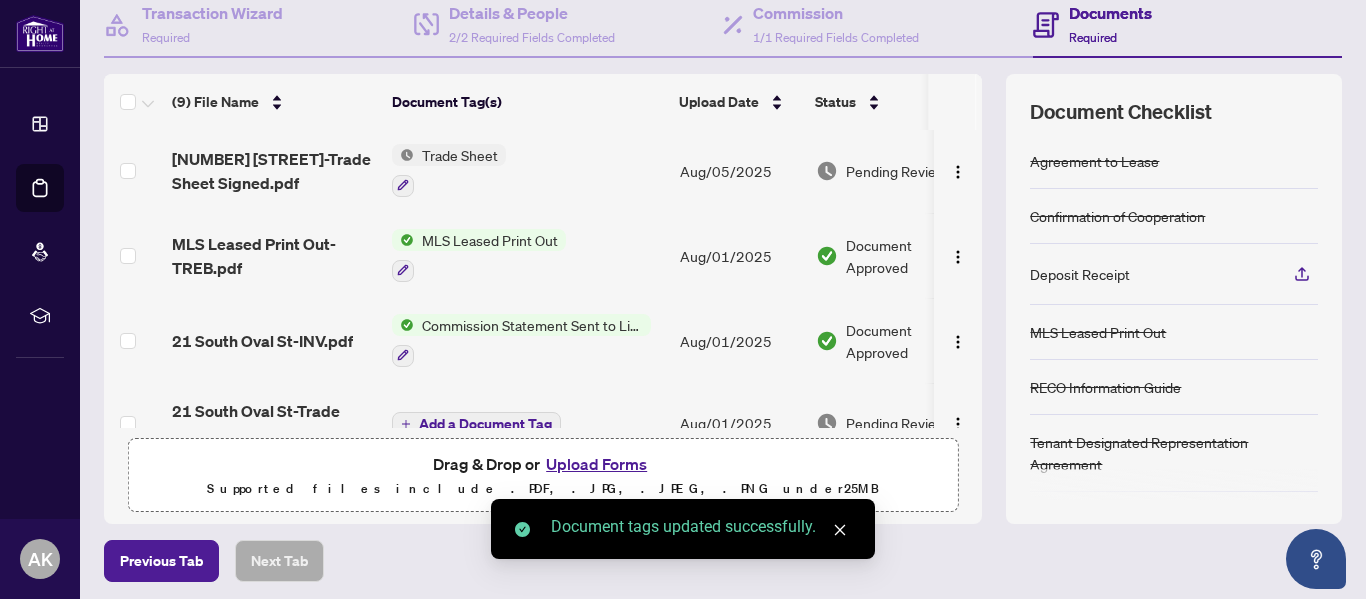 scroll, scrollTop: 0, scrollLeft: 0, axis: both 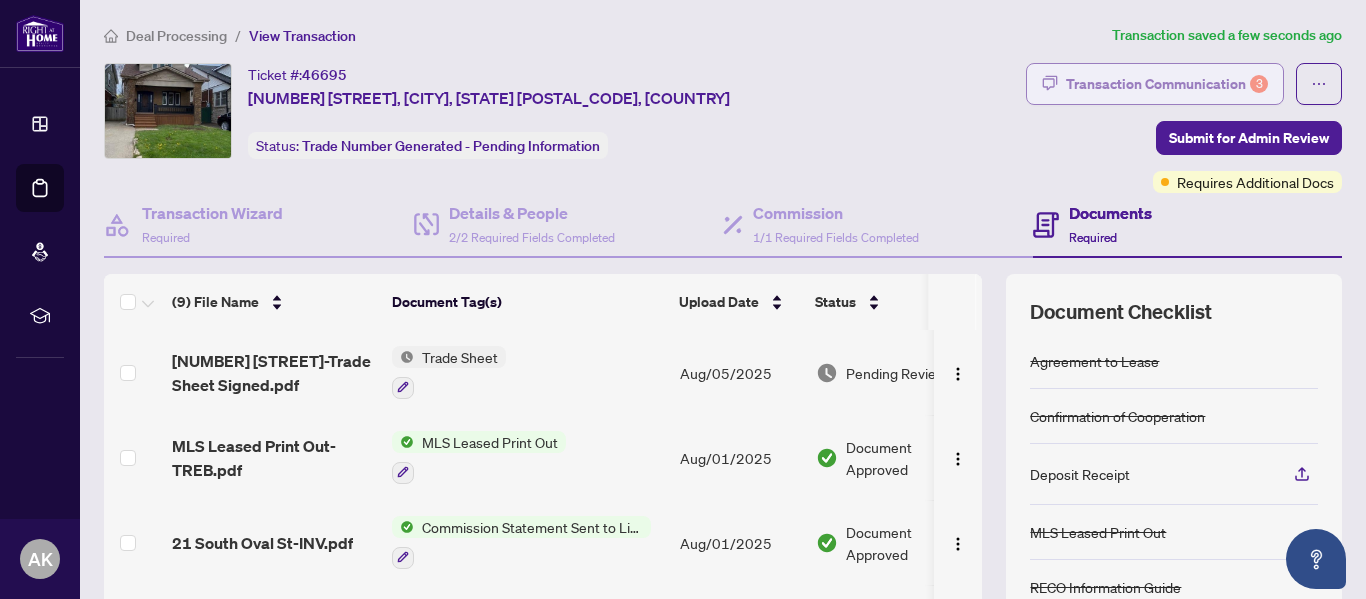 click on "Transaction Communication 3" at bounding box center [1167, 84] 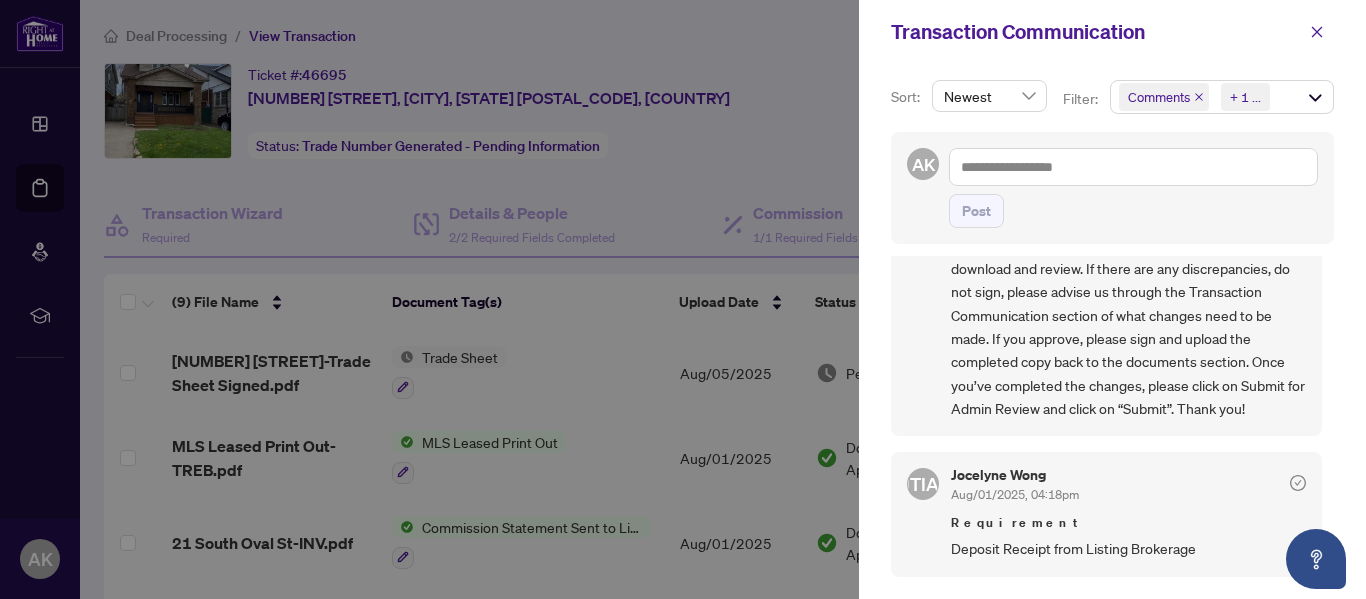 scroll, scrollTop: 0, scrollLeft: 0, axis: both 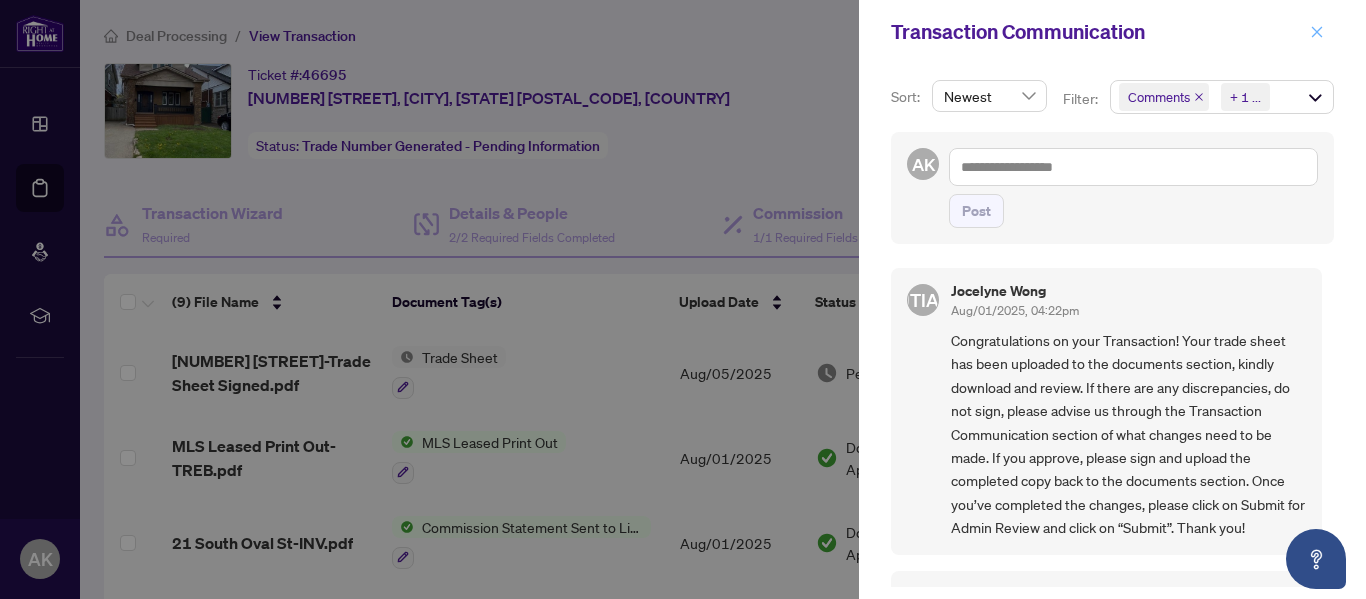 click 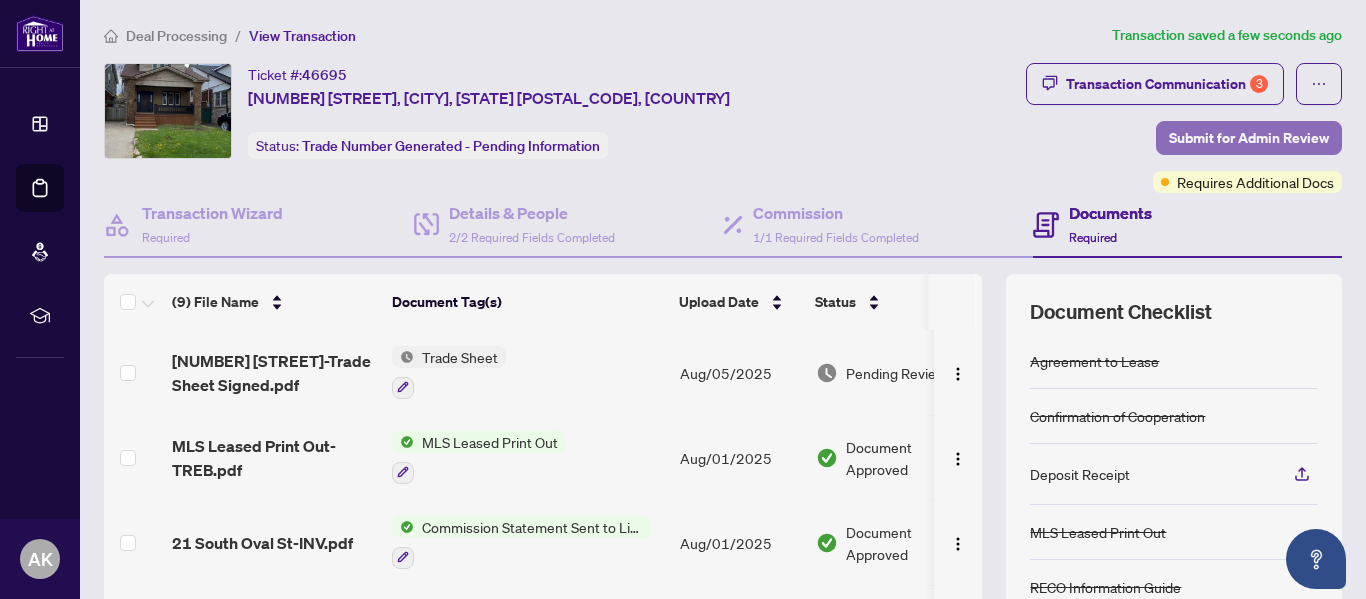 click on "Submit for Admin Review" at bounding box center (1249, 138) 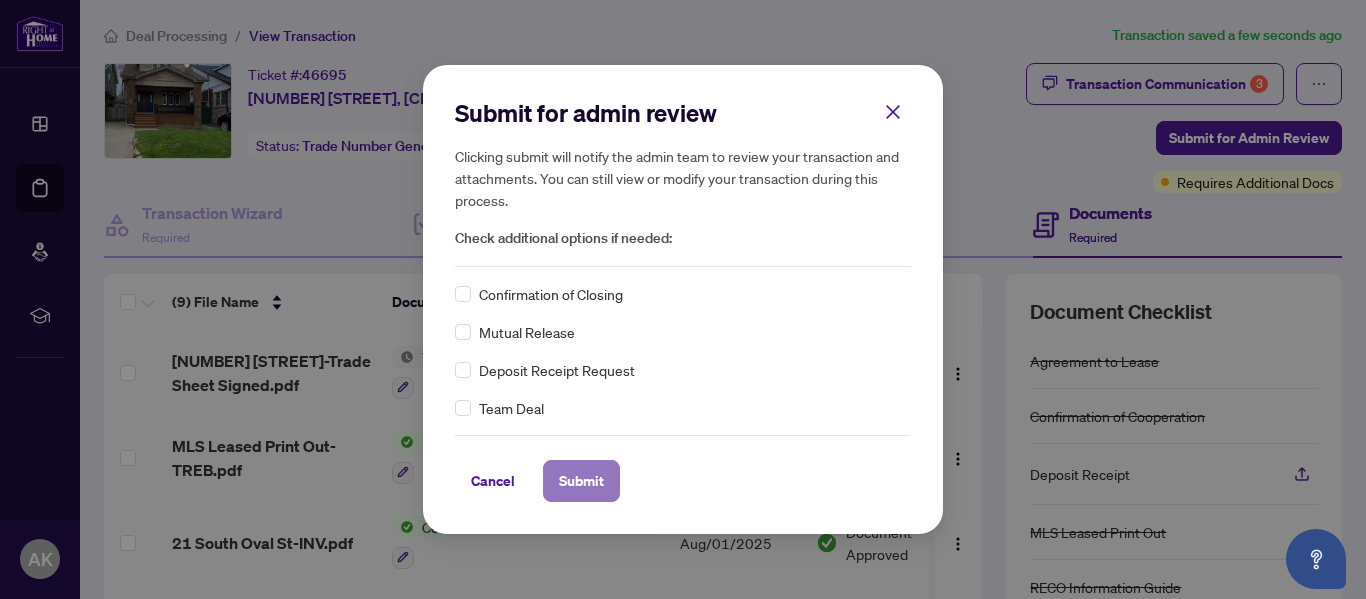click on "Submit" at bounding box center [581, 481] 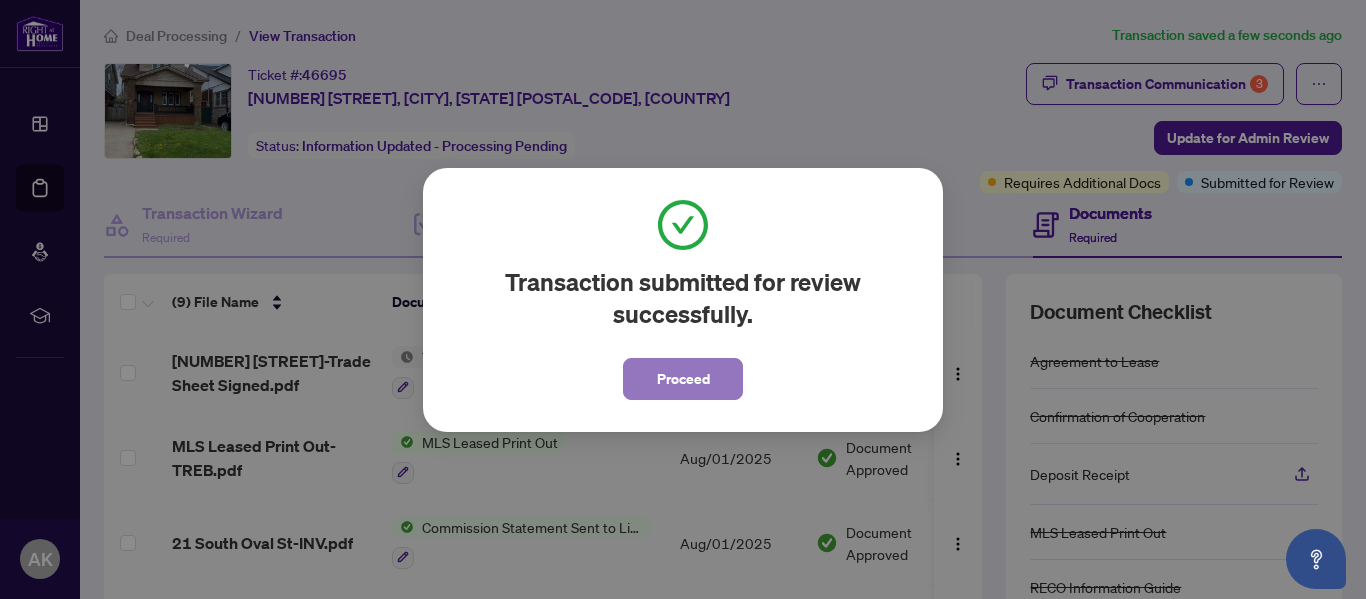 click on "Proceed" at bounding box center [683, 379] 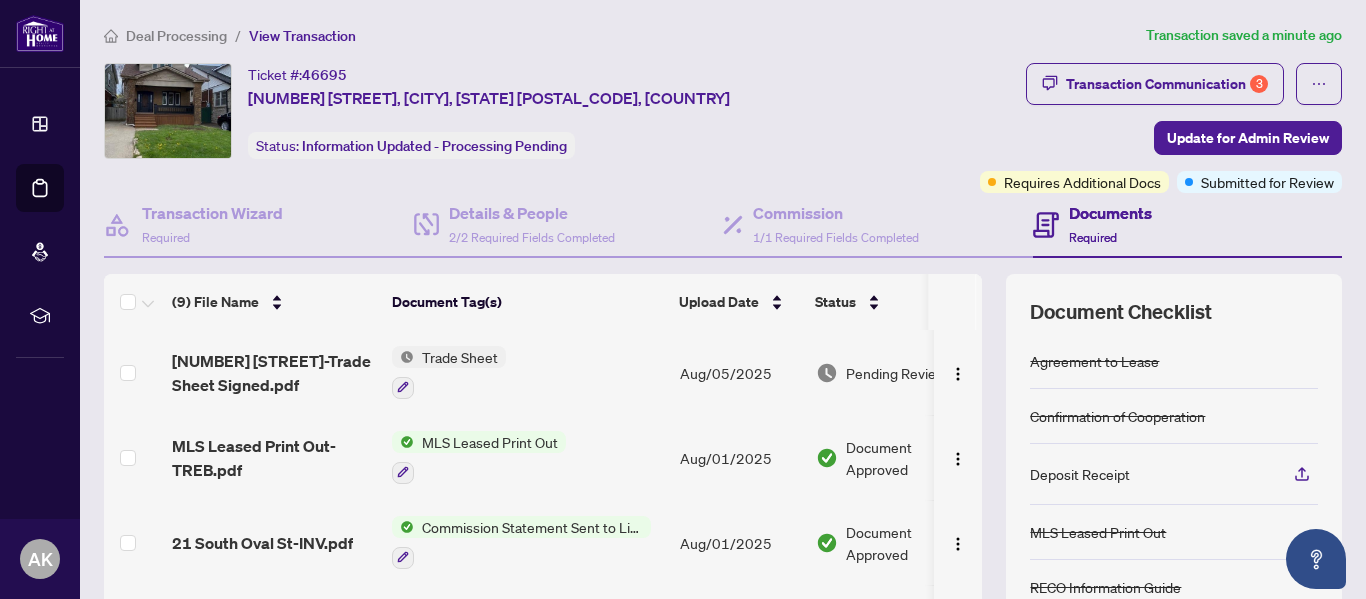 click on "Deal Processing" at bounding box center [176, 36] 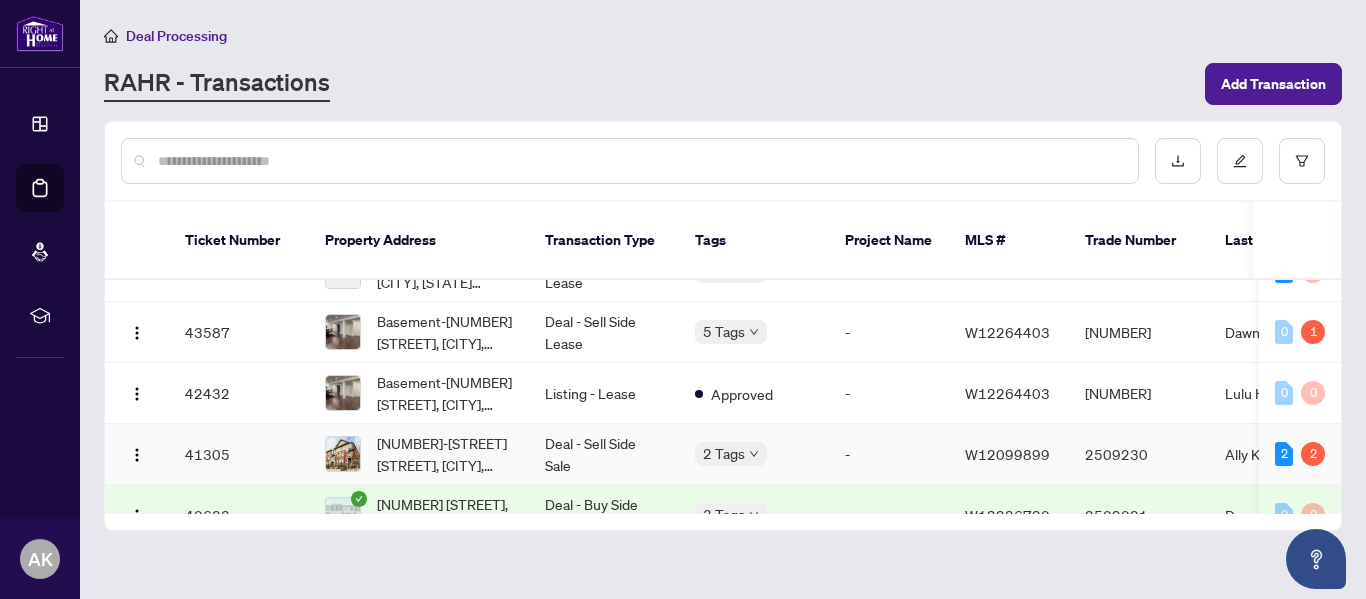 scroll, scrollTop: 0, scrollLeft: 0, axis: both 